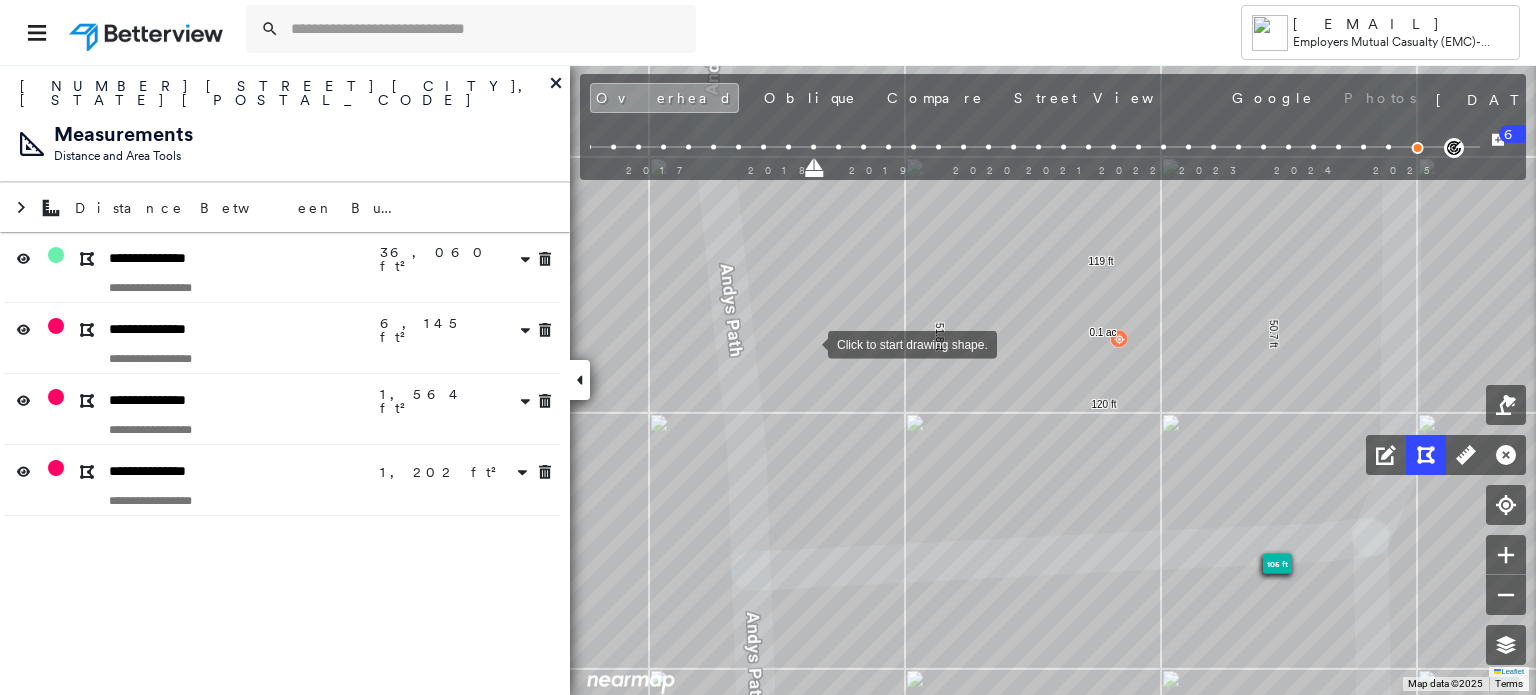 scroll, scrollTop: 0, scrollLeft: 0, axis: both 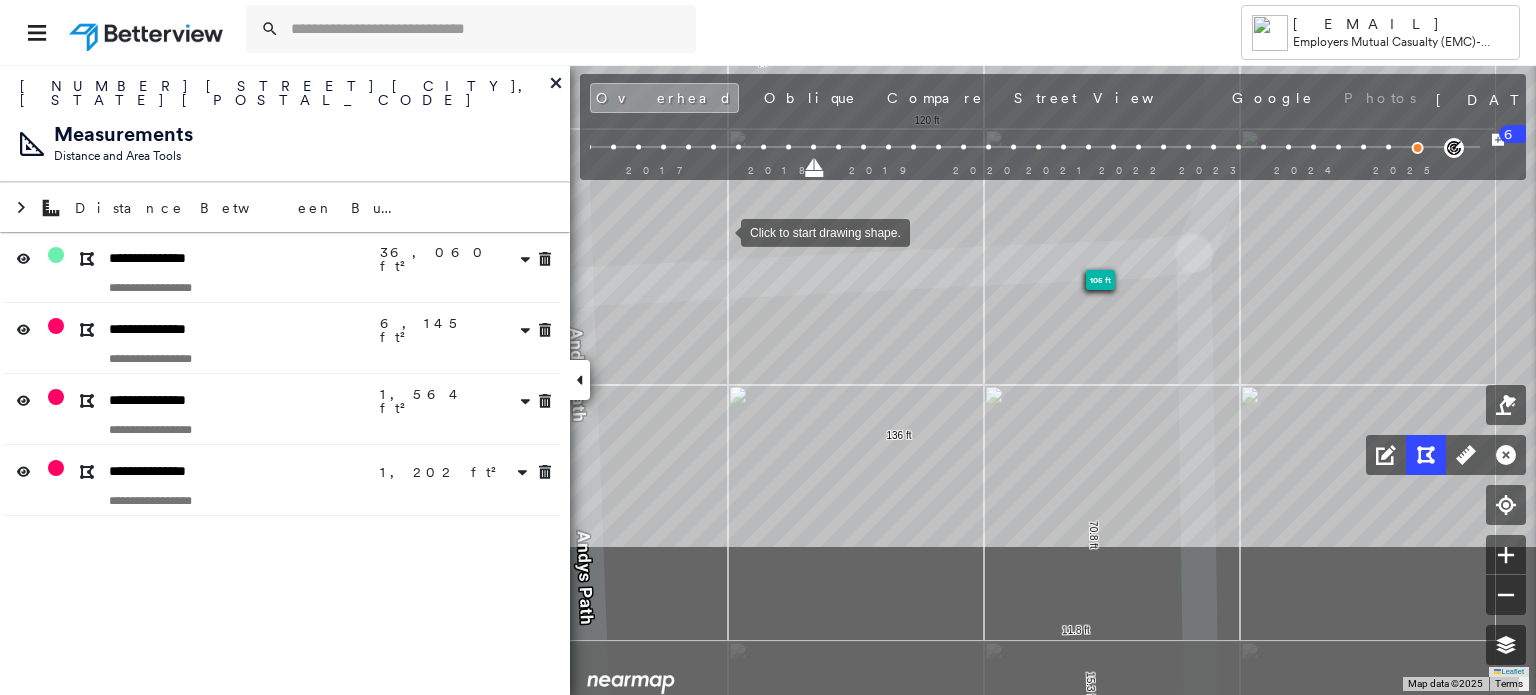 drag, startPoint x: 838, startPoint y: 443, endPoint x: 721, endPoint y: 230, distance: 243.01852 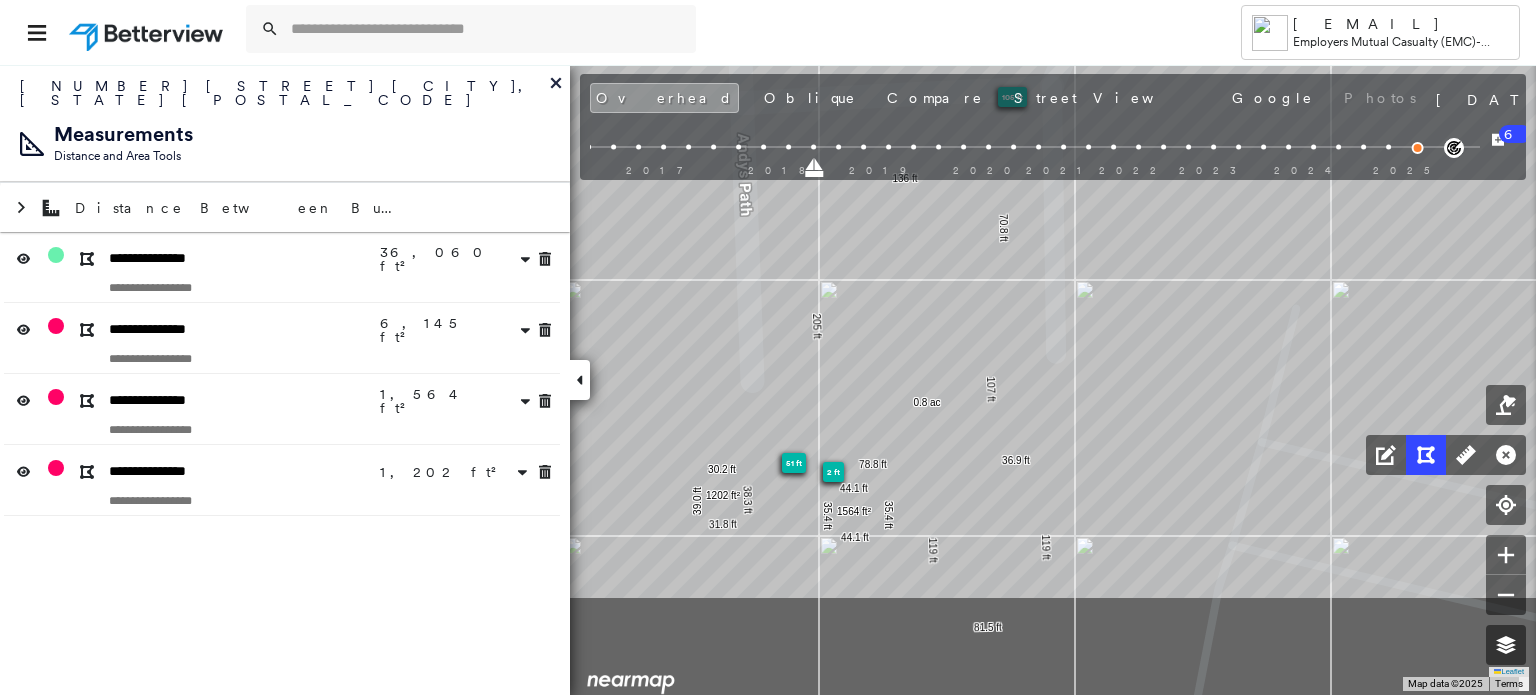 click on "105 ft
2 ft
51 ft
81.5 ft 119 ft 78.8 ft 205 ft 136 ft 70.8 ft 107 ft 36.9 ft 119 ft 0.8 ac 120 ft 51.8 ft 119 ft 50.7 ft 0.1 ac 44.1 ft 35.4 ft 44.1 ft 35.4 ft 1564 ft² 38.3 ft 31.8 ft 39.0 ft 30.2 ft 1202 ft² Click to start drawing shape." at bounding box center [-2495, 1580] 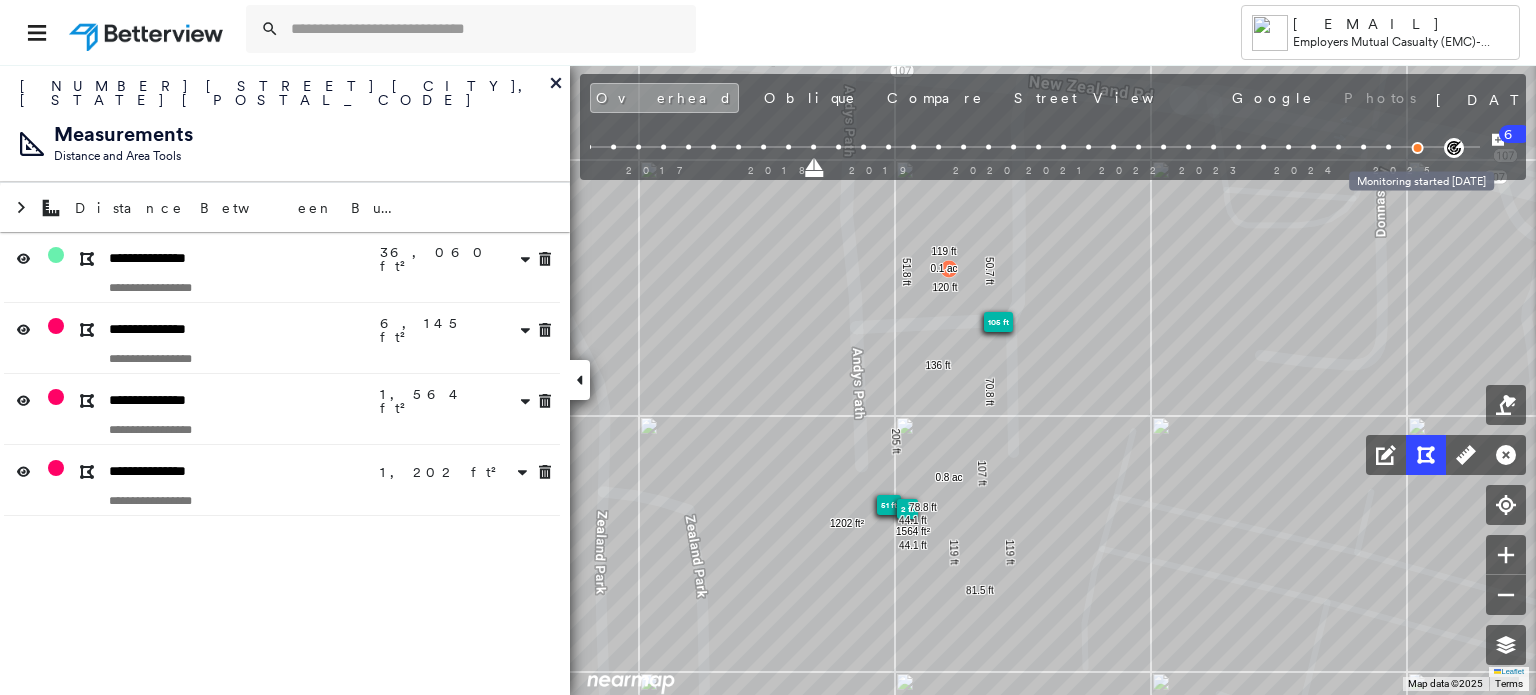 click 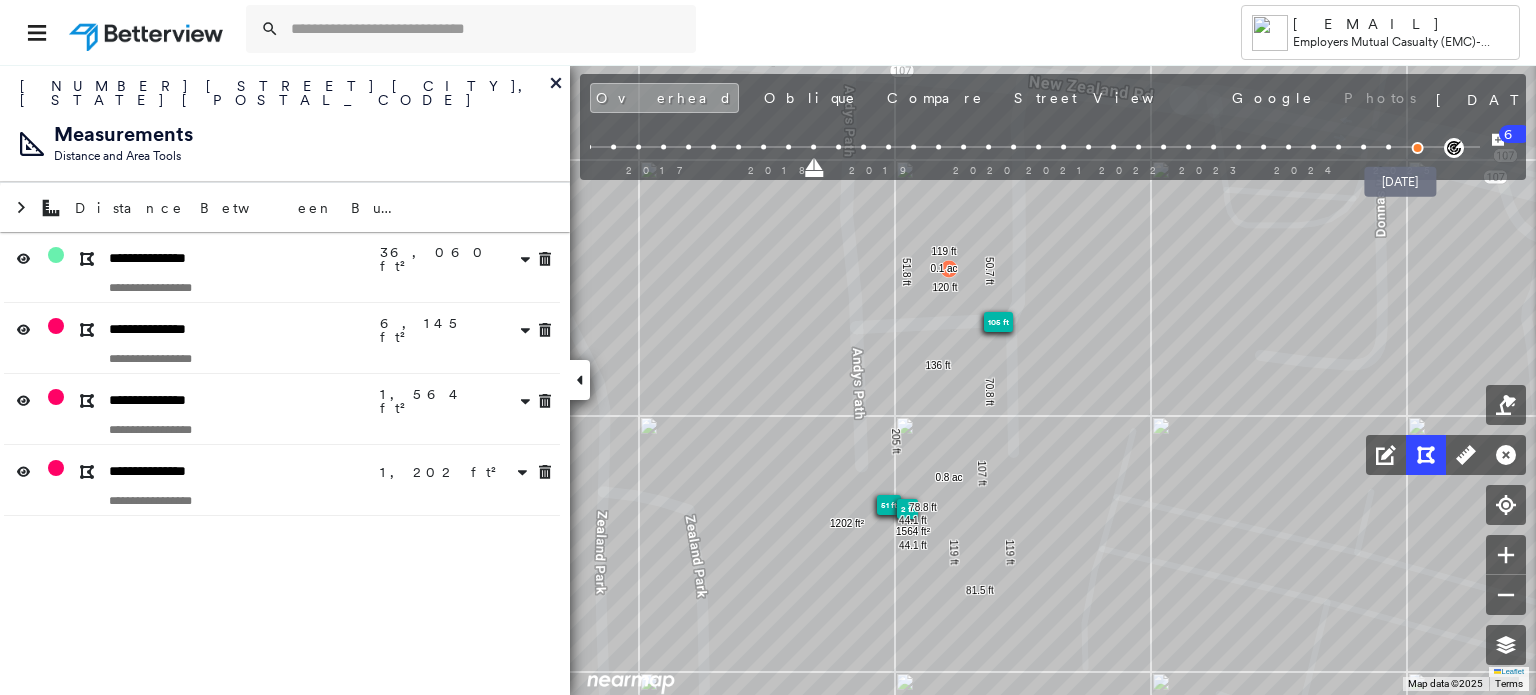 click at bounding box center [1417, 148] 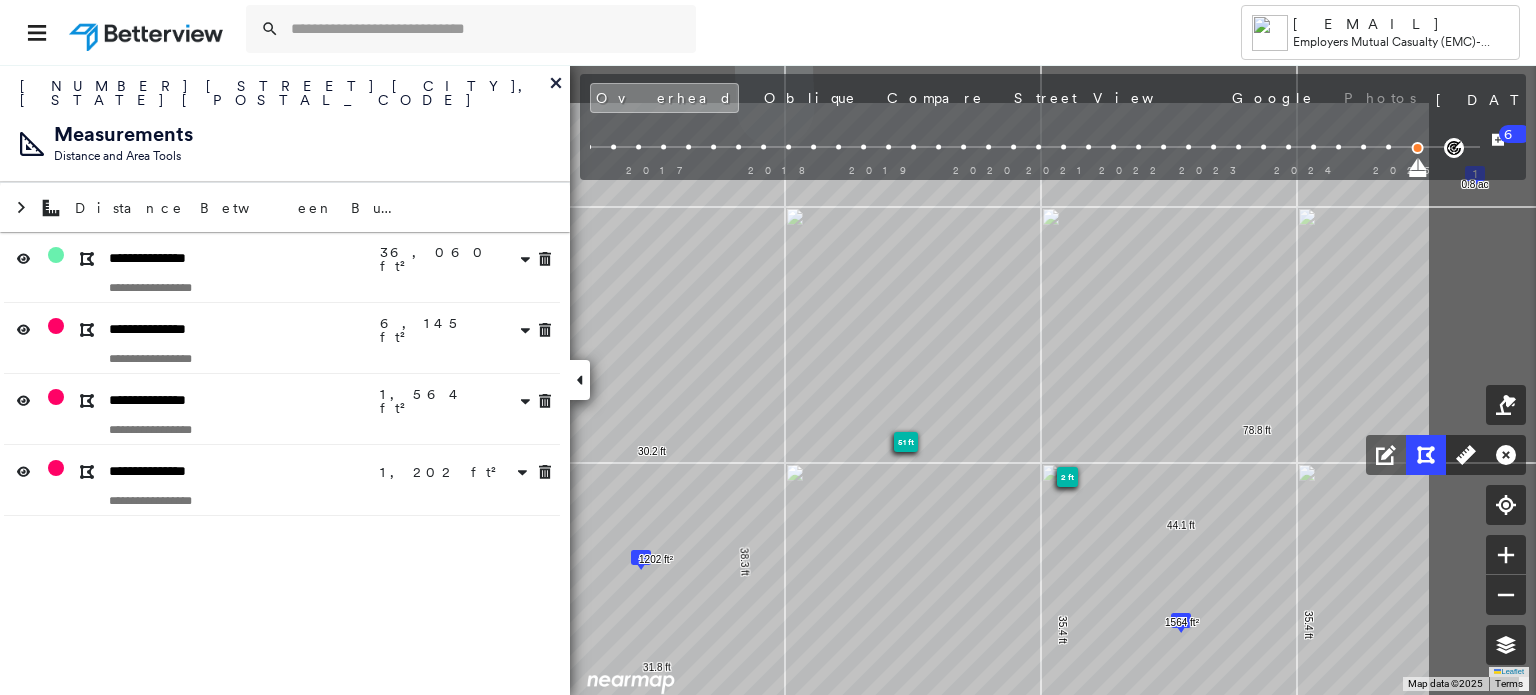 drag, startPoint x: 1192, startPoint y: 281, endPoint x: 903, endPoint y: 665, distance: 480.60068 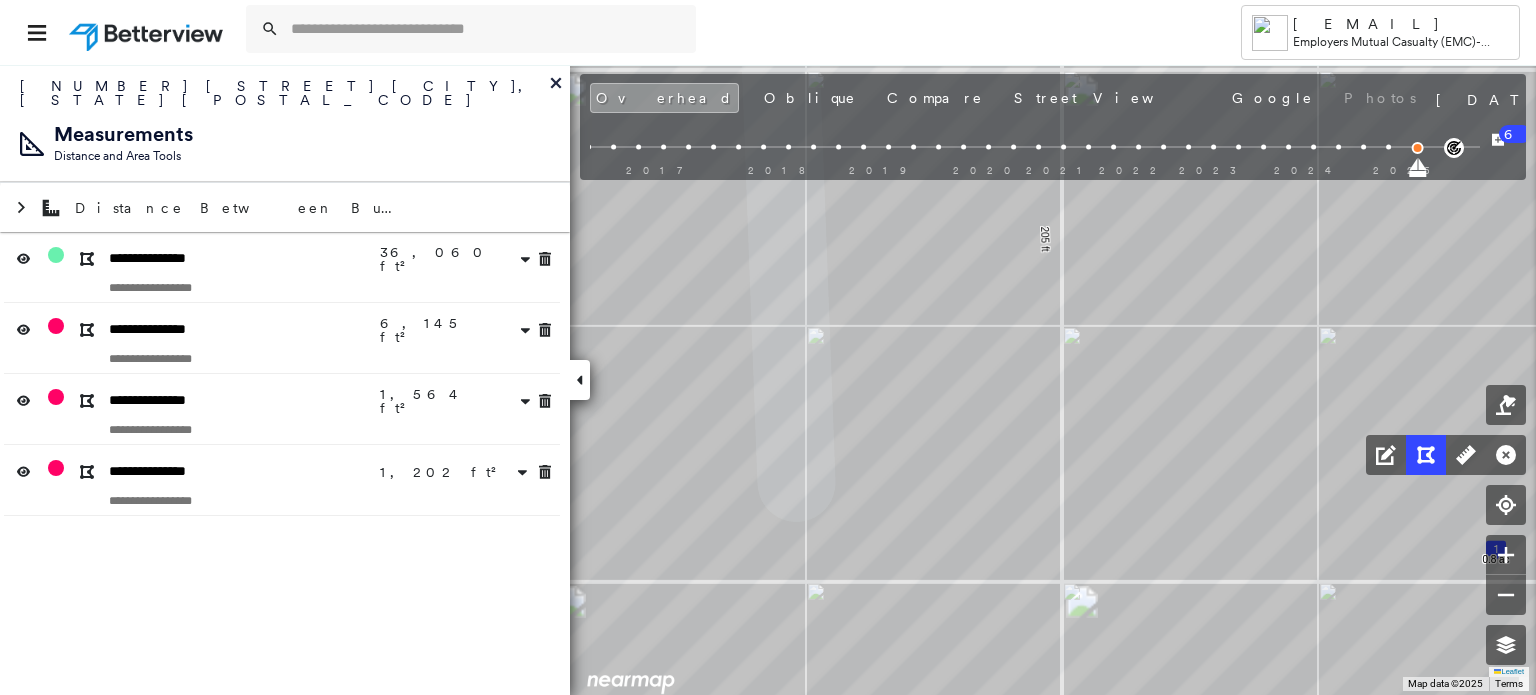 drag, startPoint x: 956, startPoint y: 295, endPoint x: 743, endPoint y: 671, distance: 432.14 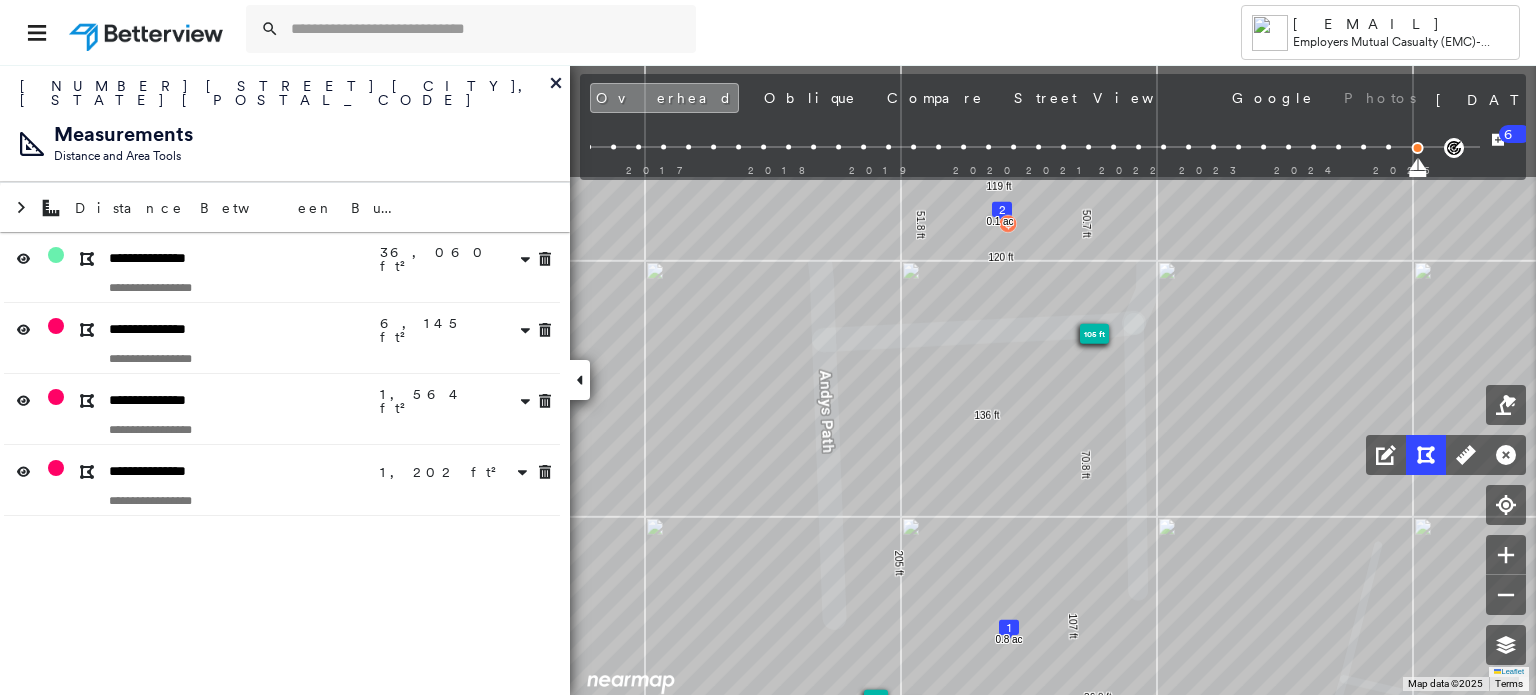drag, startPoint x: 1001, startPoint y: 266, endPoint x: 980, endPoint y: 632, distance: 366.60196 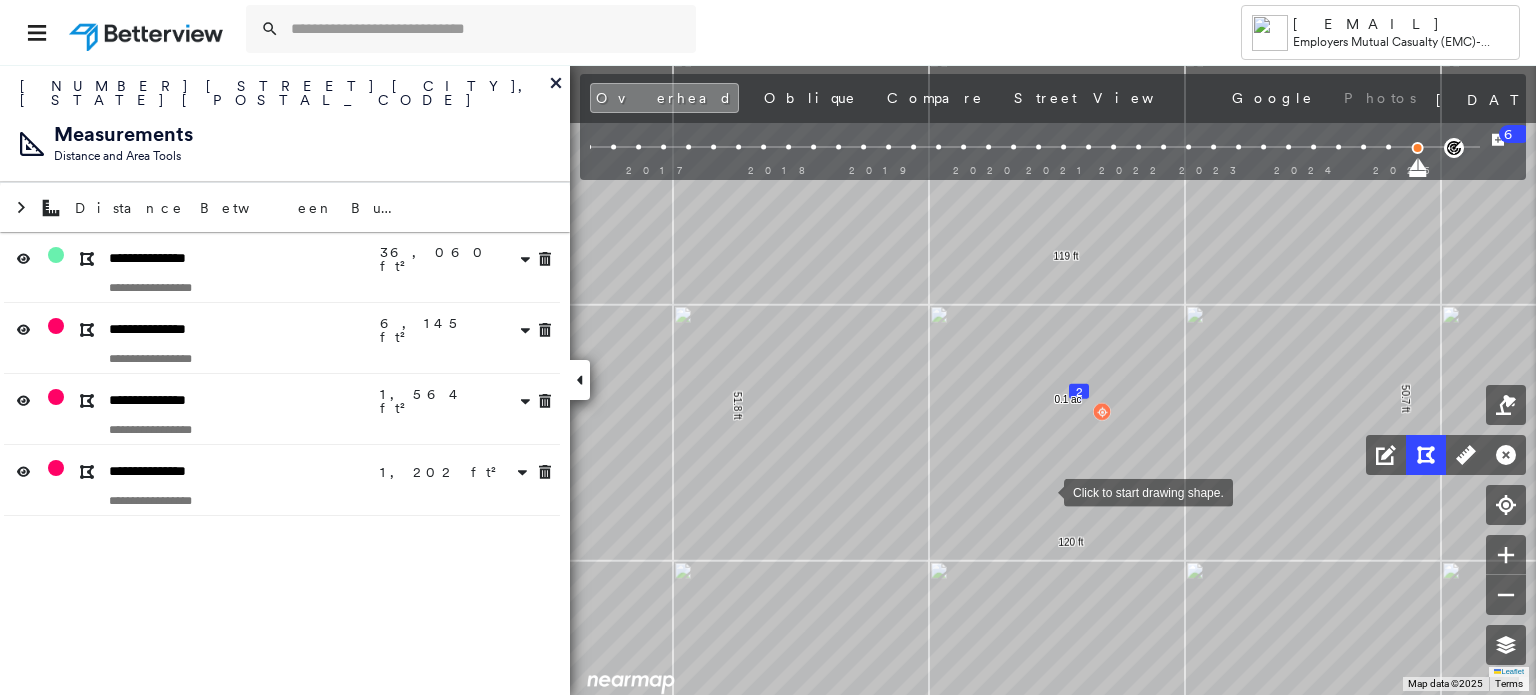 drag, startPoint x: 959, startPoint y: 375, endPoint x: 1101, endPoint y: 326, distance: 150.2165 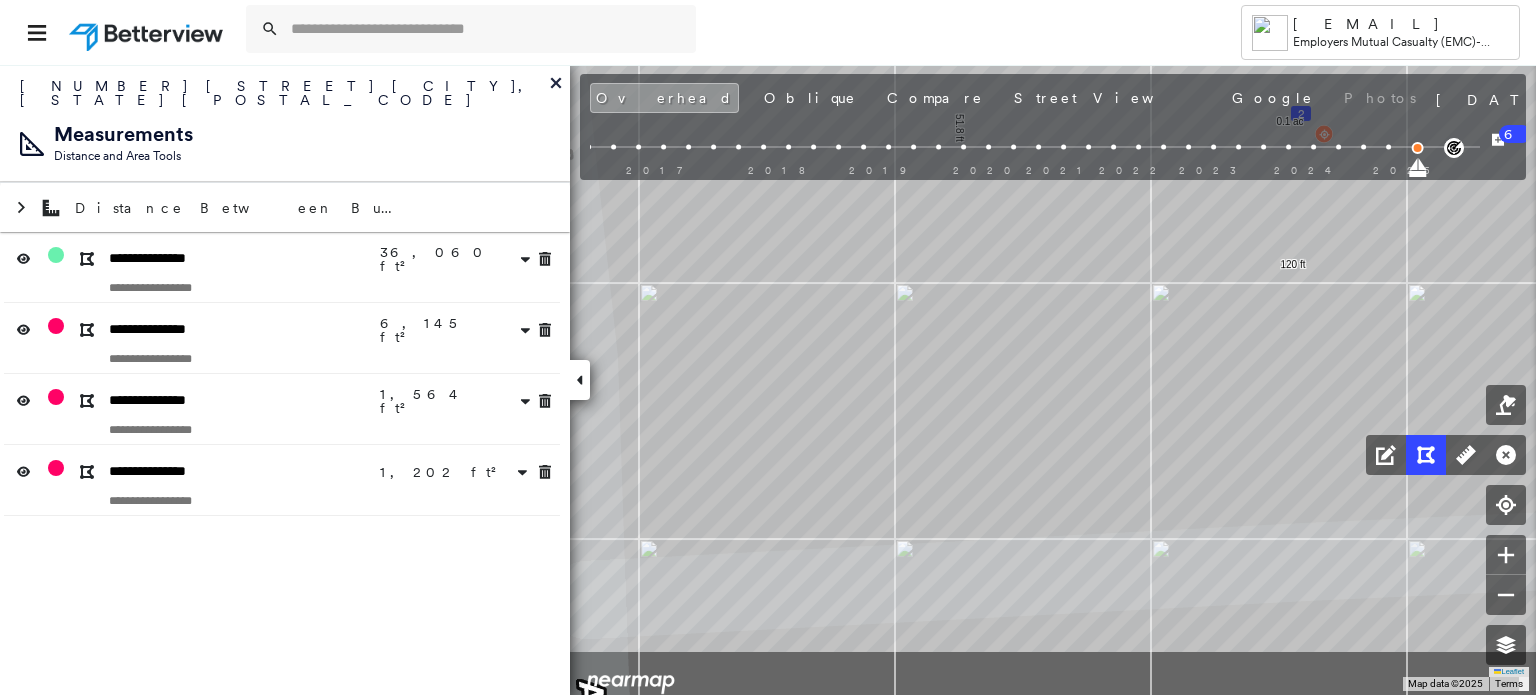 drag, startPoint x: 932, startPoint y: 514, endPoint x: 1216, endPoint y: 306, distance: 352.02274 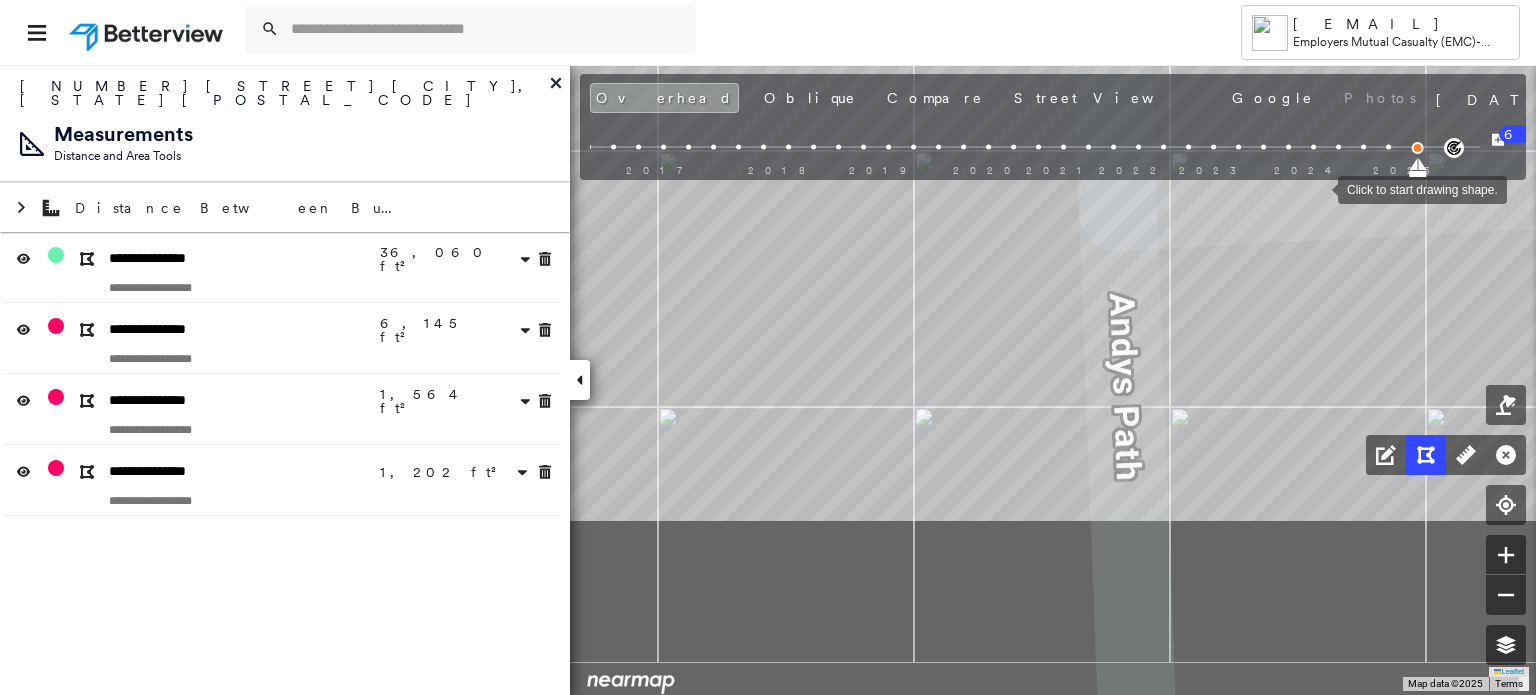drag, startPoint x: 1012, startPoint y: 419, endPoint x: 1318, endPoint y: 188, distance: 383.4019 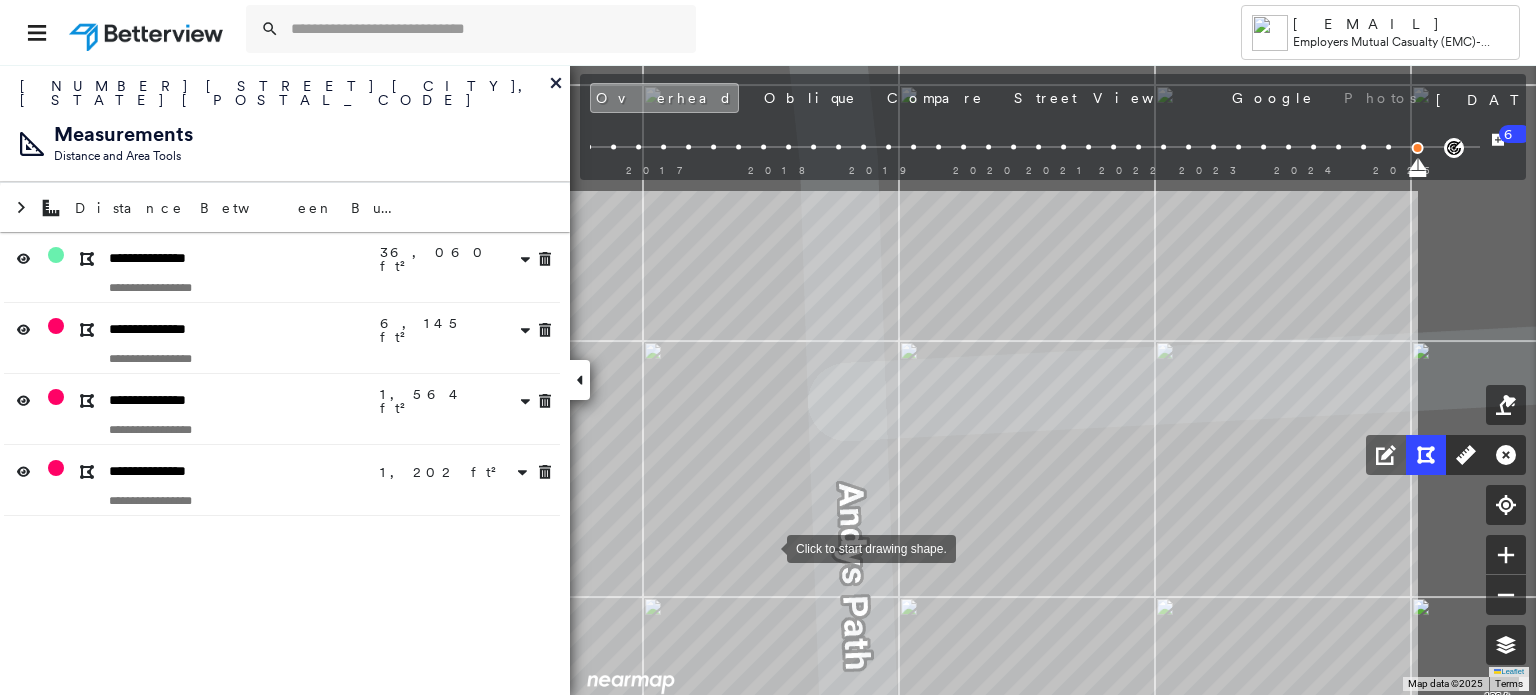 drag, startPoint x: 1039, startPoint y: 353, endPoint x: 768, endPoint y: 543, distance: 330.9698 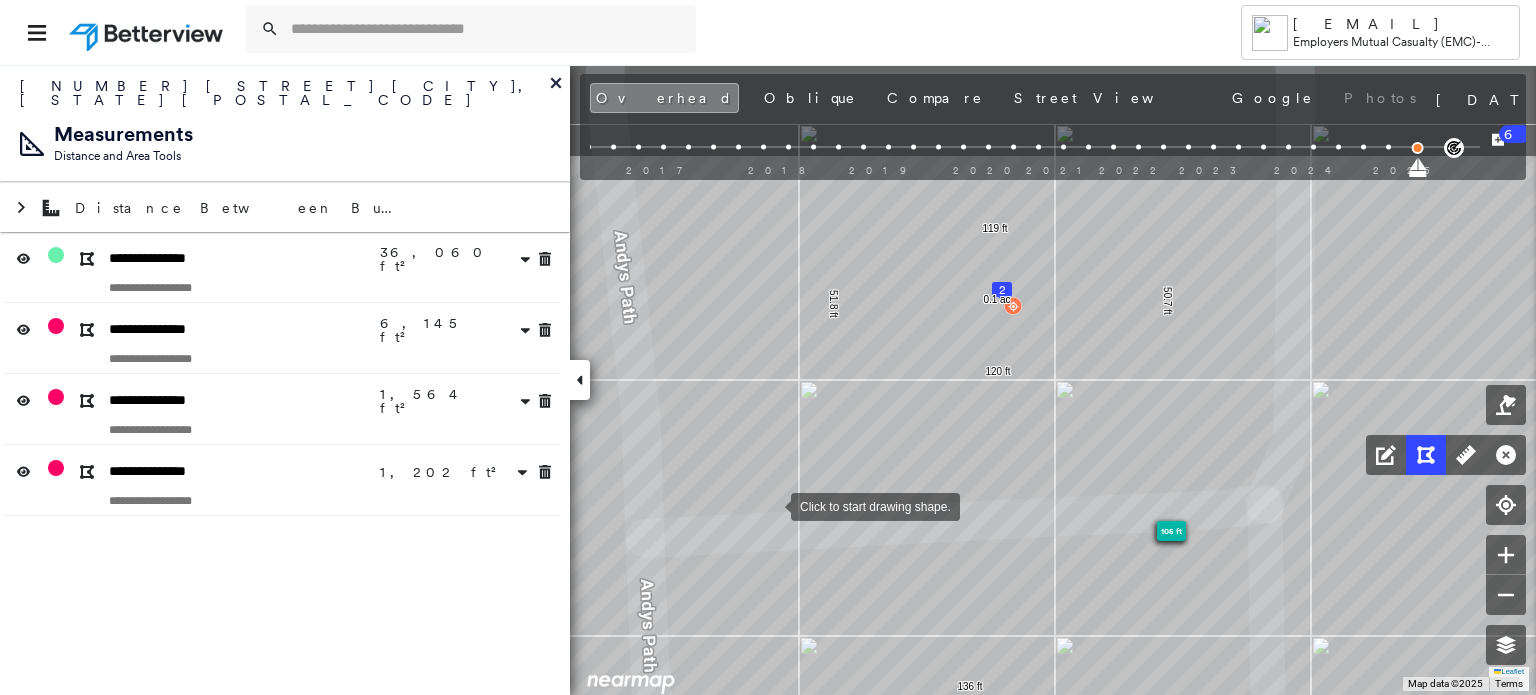 drag, startPoint x: 812, startPoint y: 339, endPoint x: 757, endPoint y: 532, distance: 200.68384 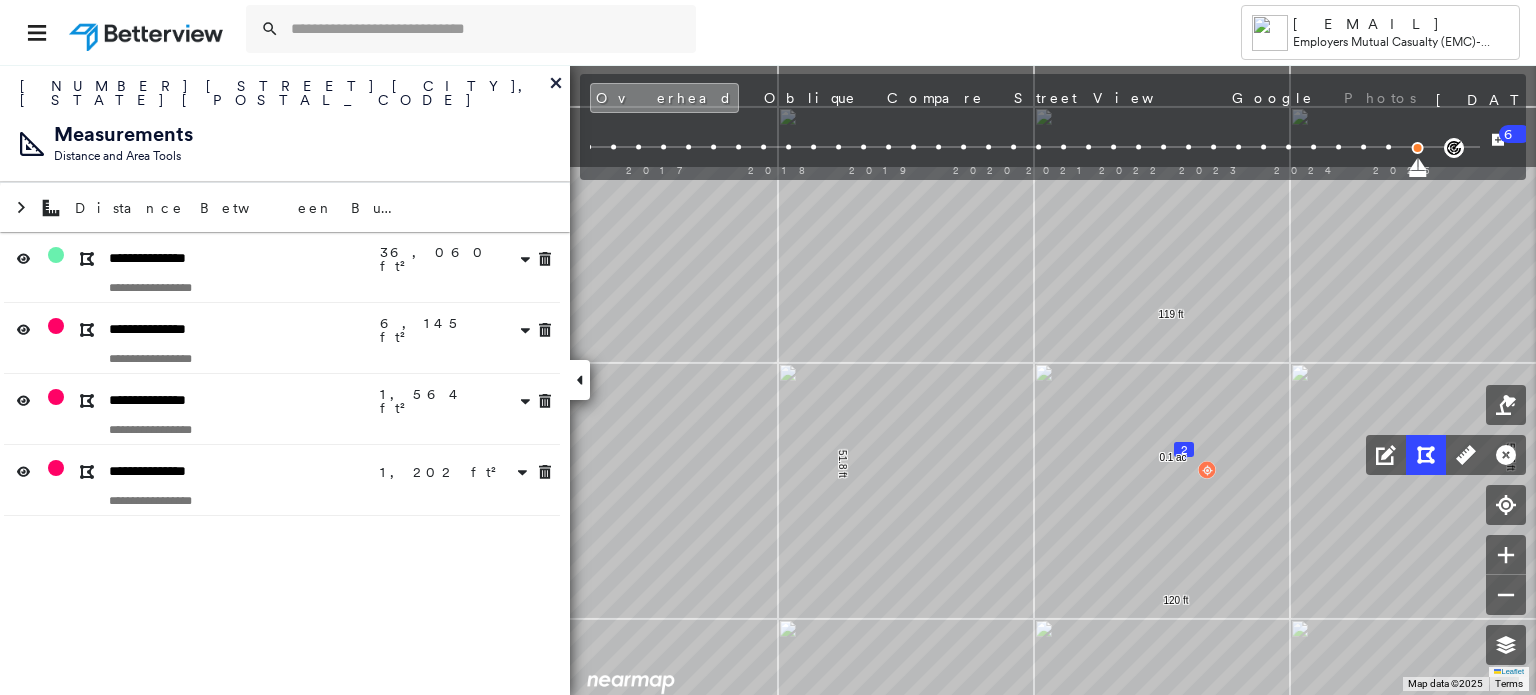 click on "105 ft
2 ft
51 ft
1
2
3
4
81.5 ft 119 ft 78.8 ft 205 ft 136 ft 70.8 ft 11.8 ft 10.2 ft 9.6 ft 15.3 ft 9.6 ft 107 ft 36.9 ft 119 ft 0.8 ac 120 ft 51.8 ft 119 ft 50.7 ft 0.1 ac 44.1 ft 35.4 ft 44.1 ft 35.4 ft 1564 ft² 38.3 ft 31.8 ft 39.0 ft 30.2 ft 1202 ft² Click to start drawing shape." at bounding box center [-2396, 2345] 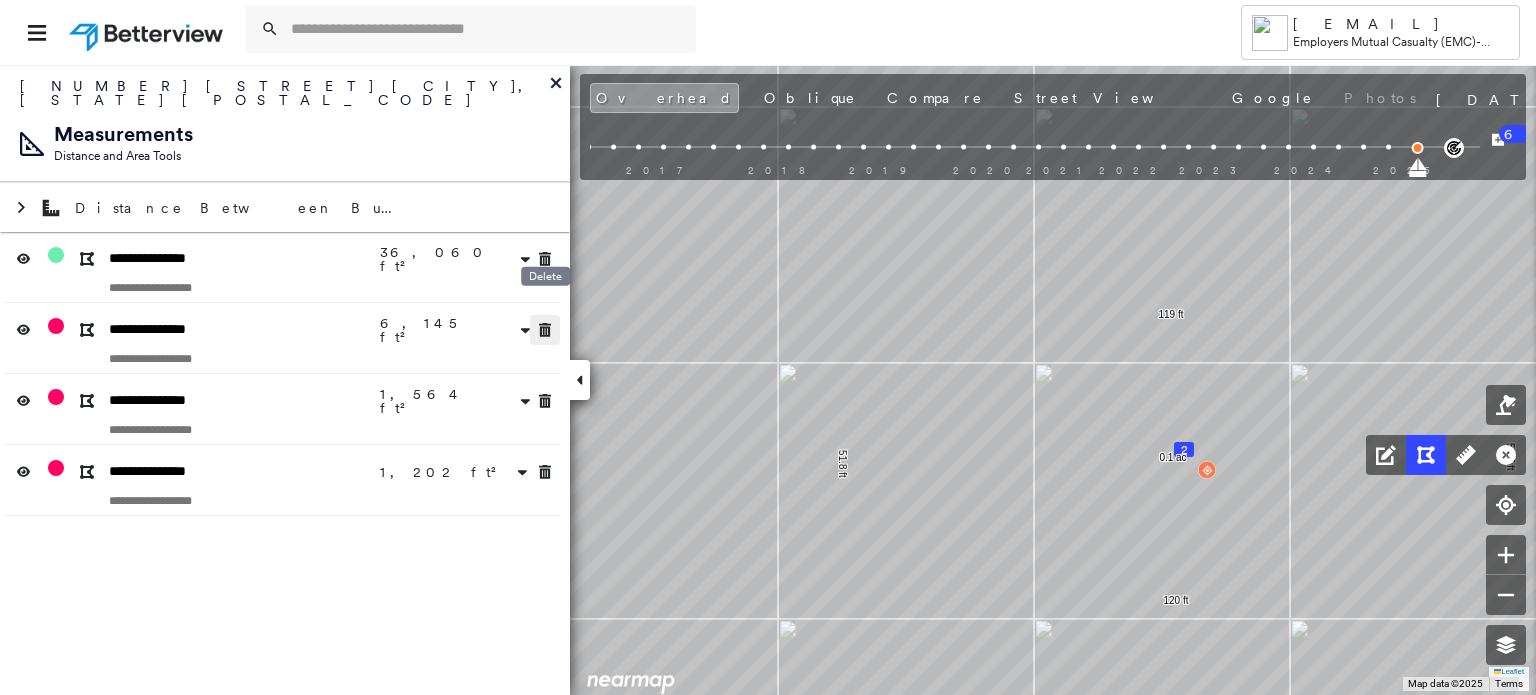 click 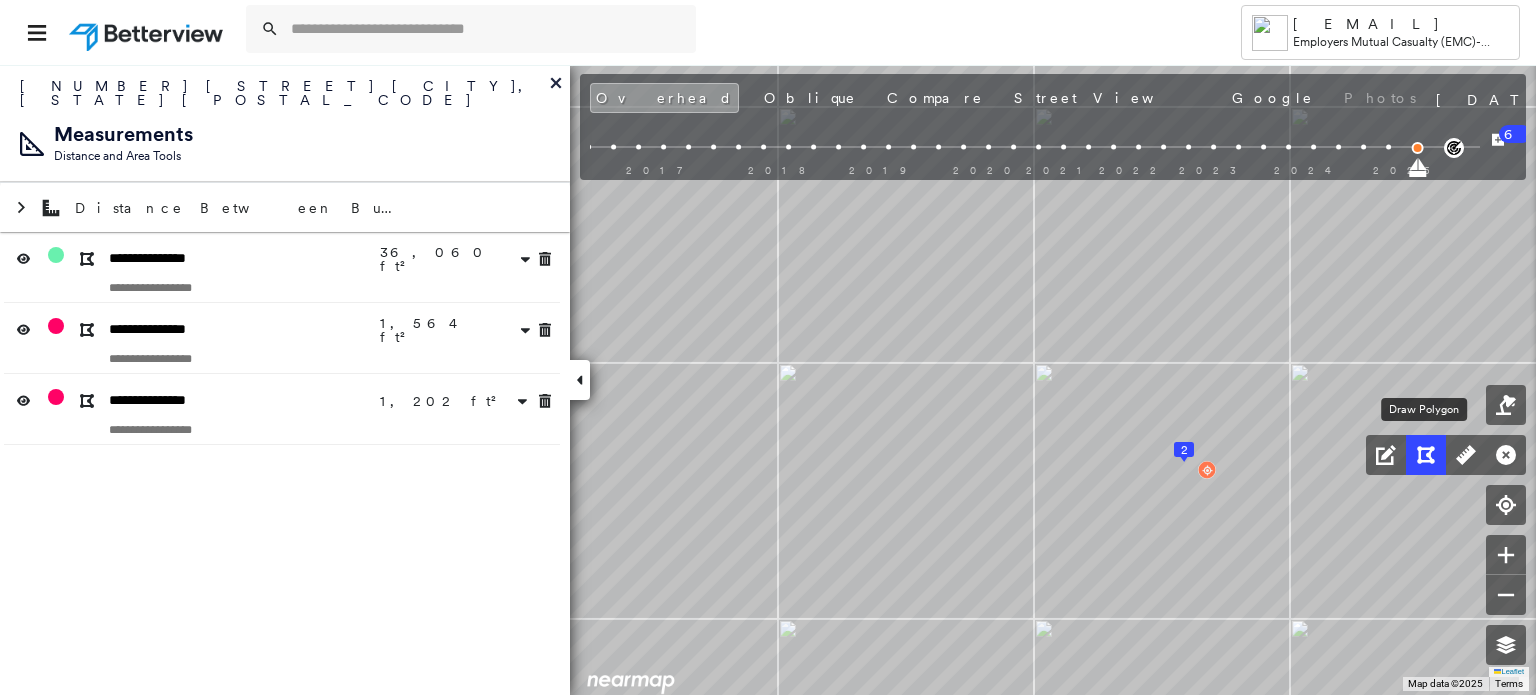 click 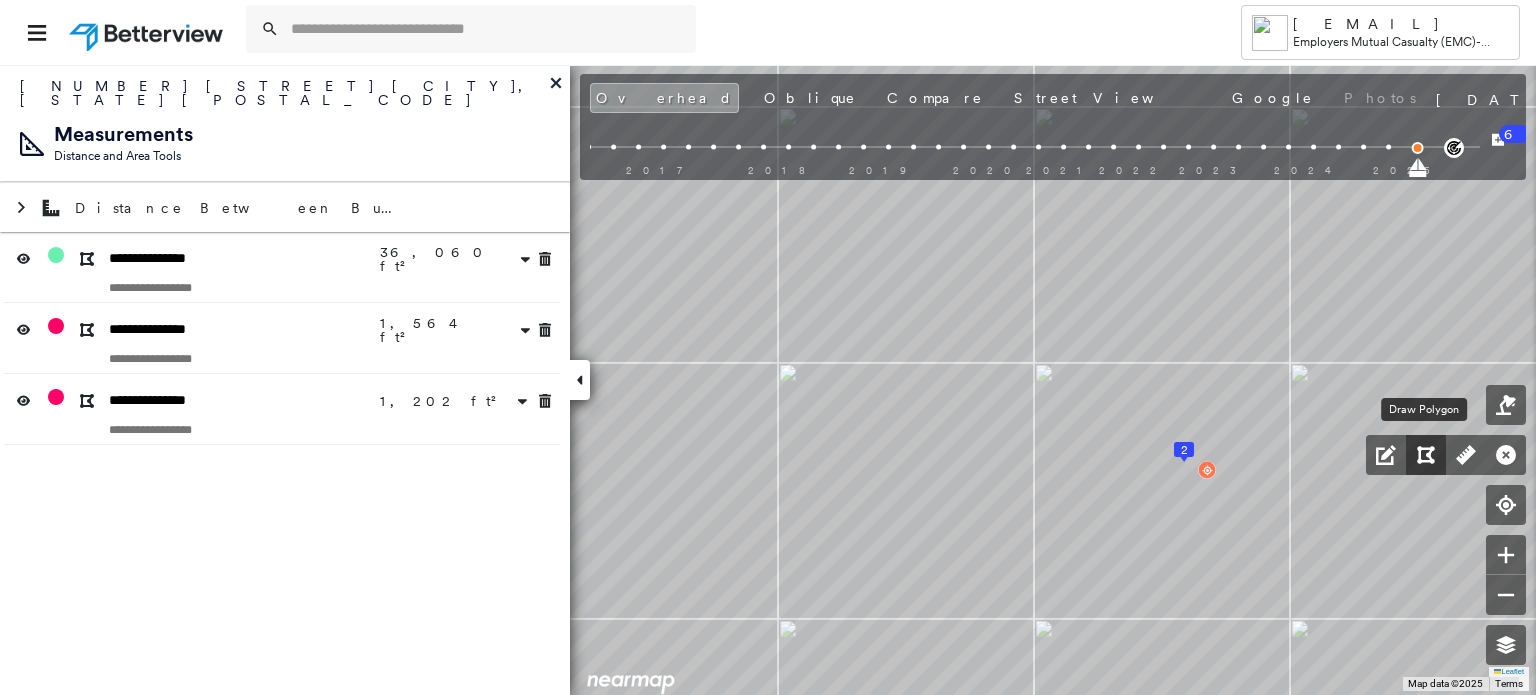 click 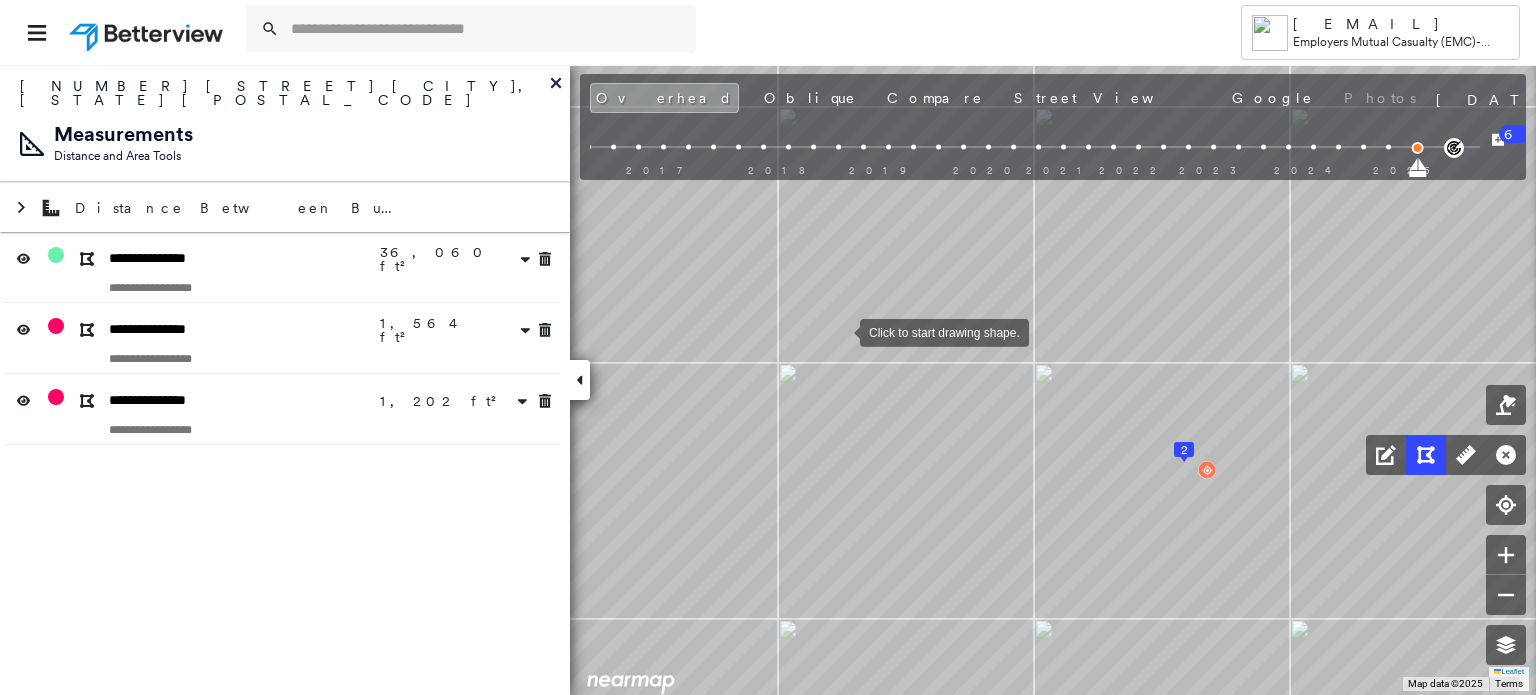 click at bounding box center [840, 331] 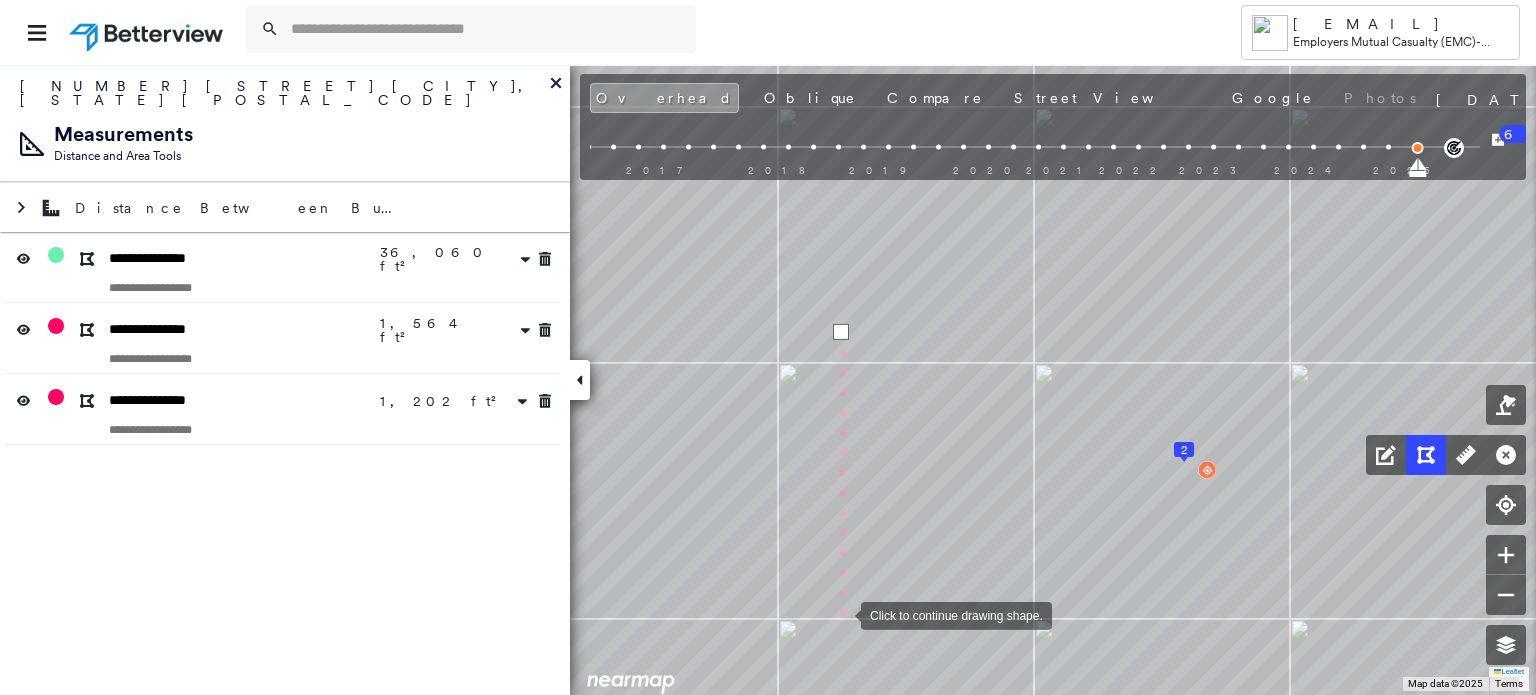 click at bounding box center [841, 614] 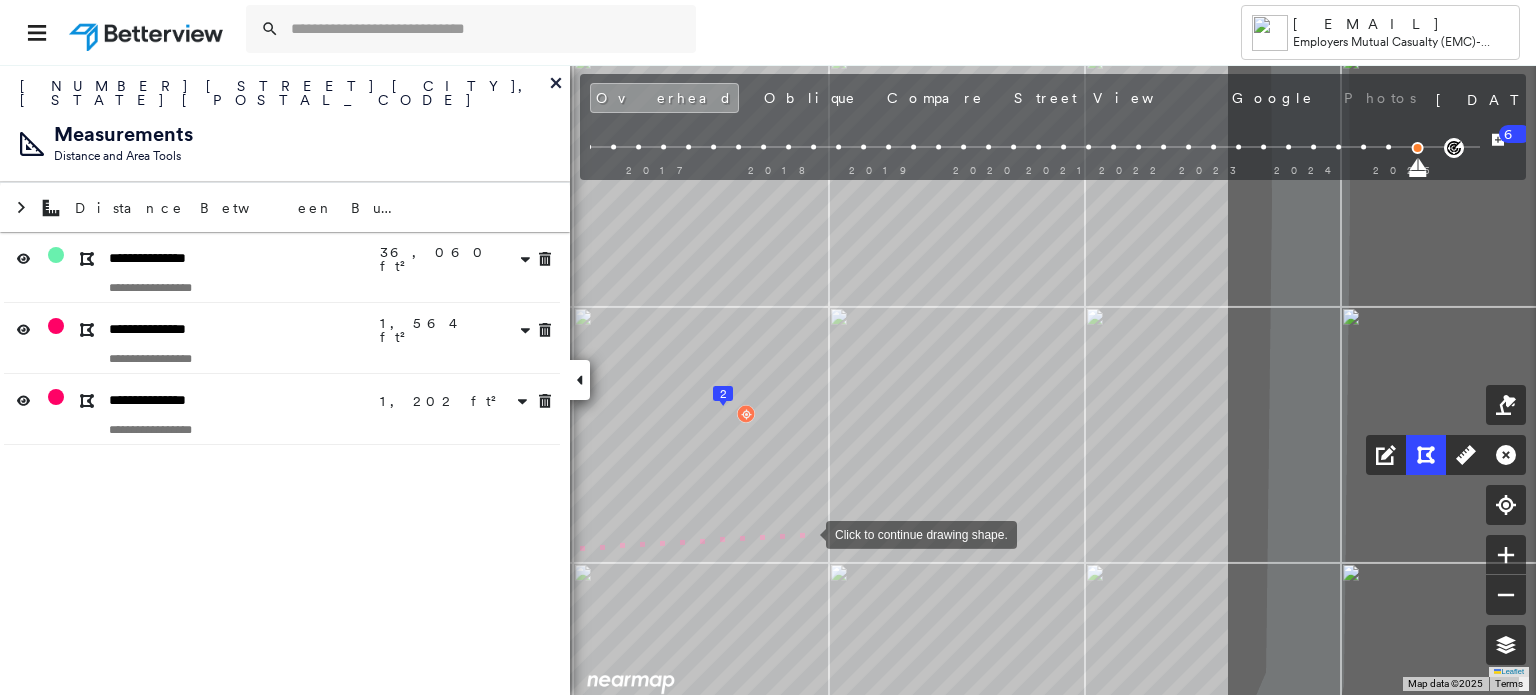 drag, startPoint x: 1276, startPoint y: 592, endPoint x: 804, endPoint y: 531, distance: 475.9254 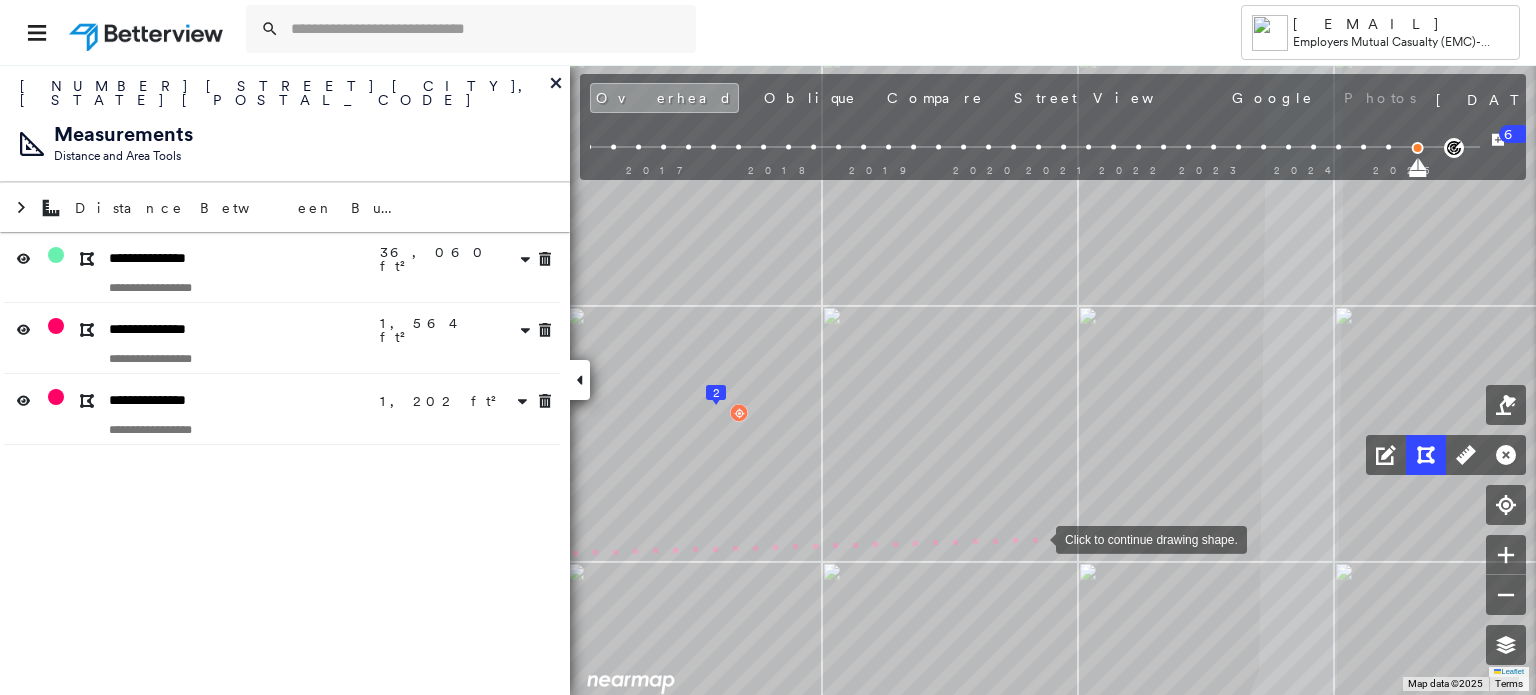 click at bounding box center [1036, 538] 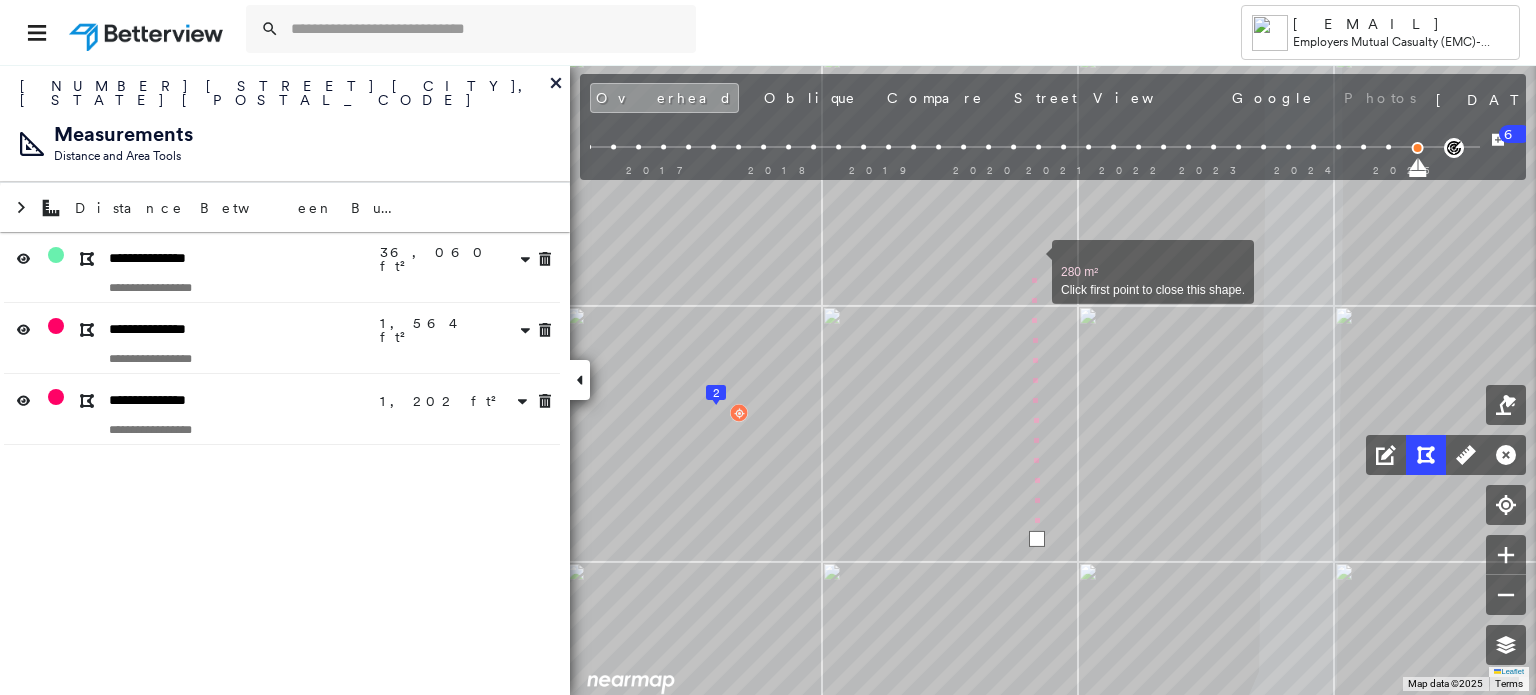 click at bounding box center (1032, 261) 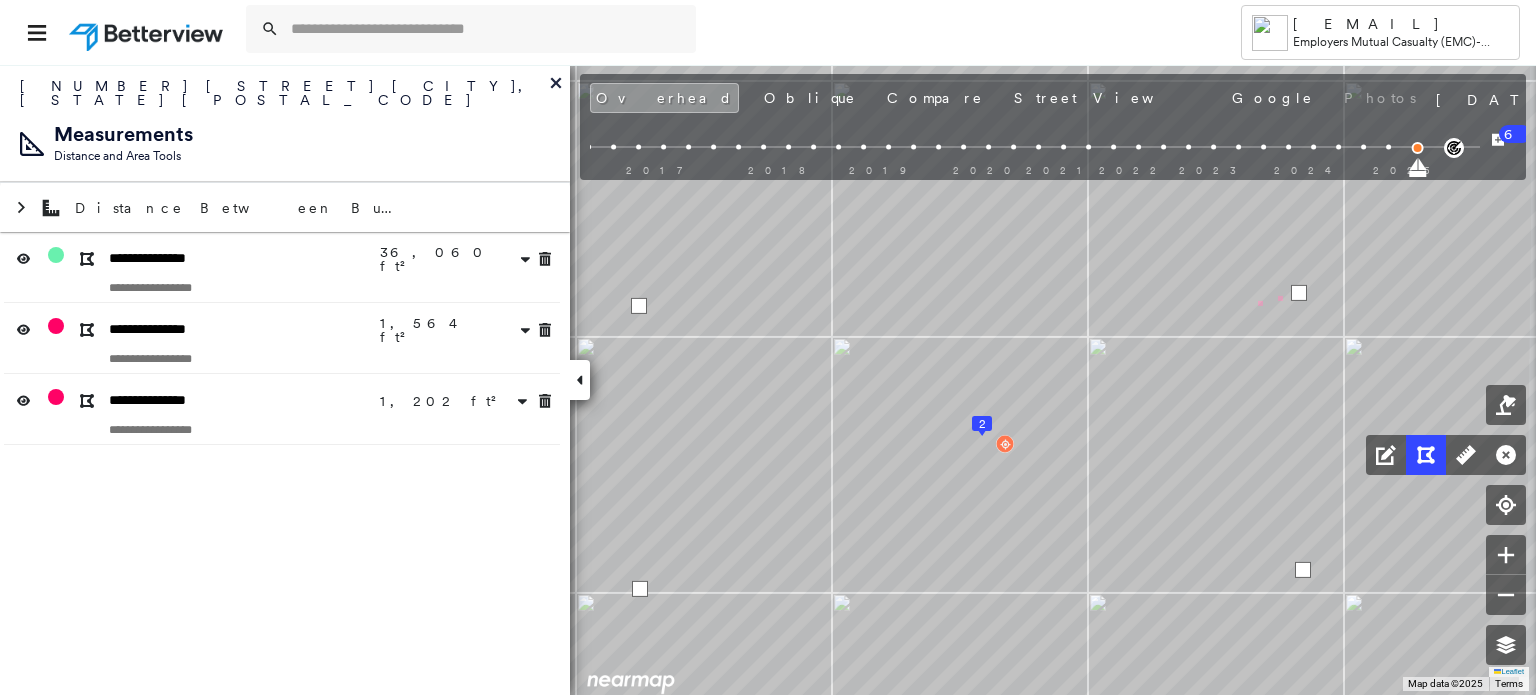 drag, startPoint x: 933, startPoint y: 270, endPoint x: 1456, endPoint y: 337, distance: 527.2741 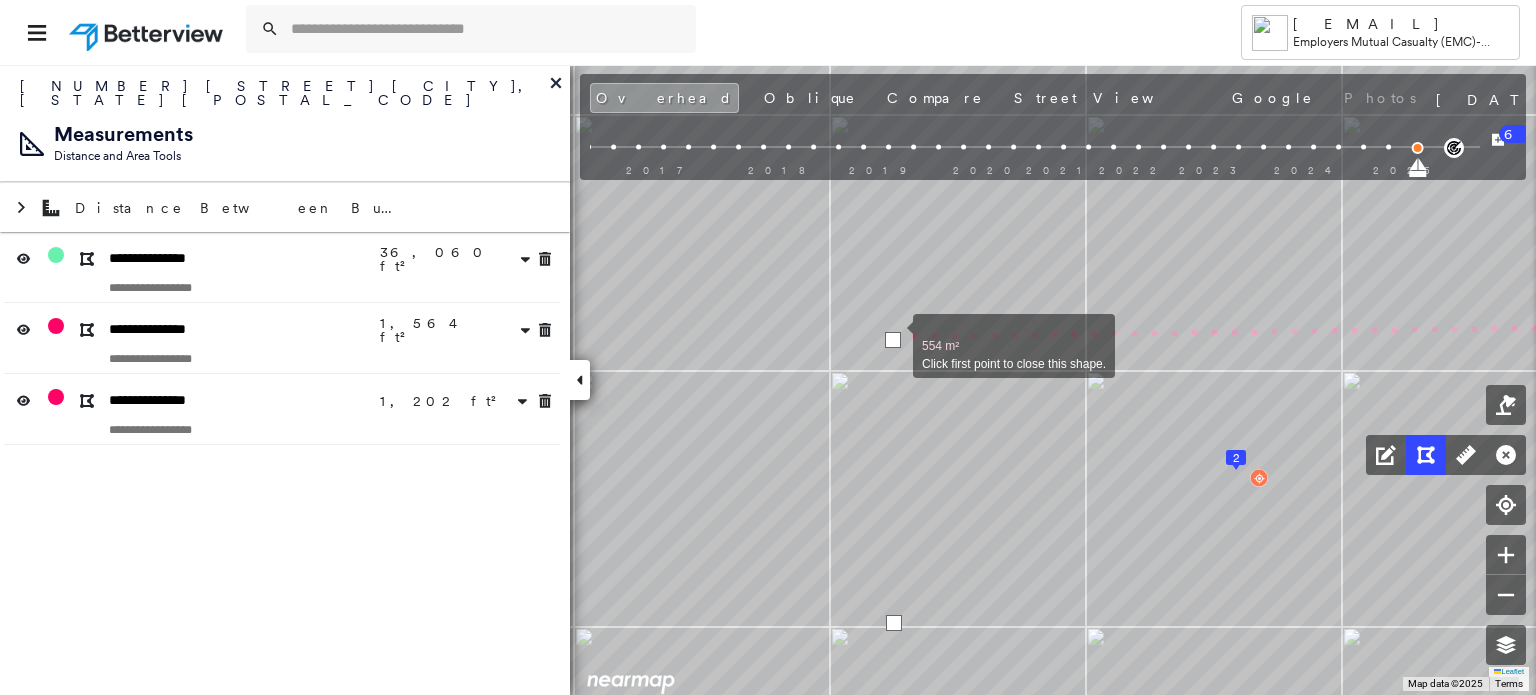 click at bounding box center (893, 340) 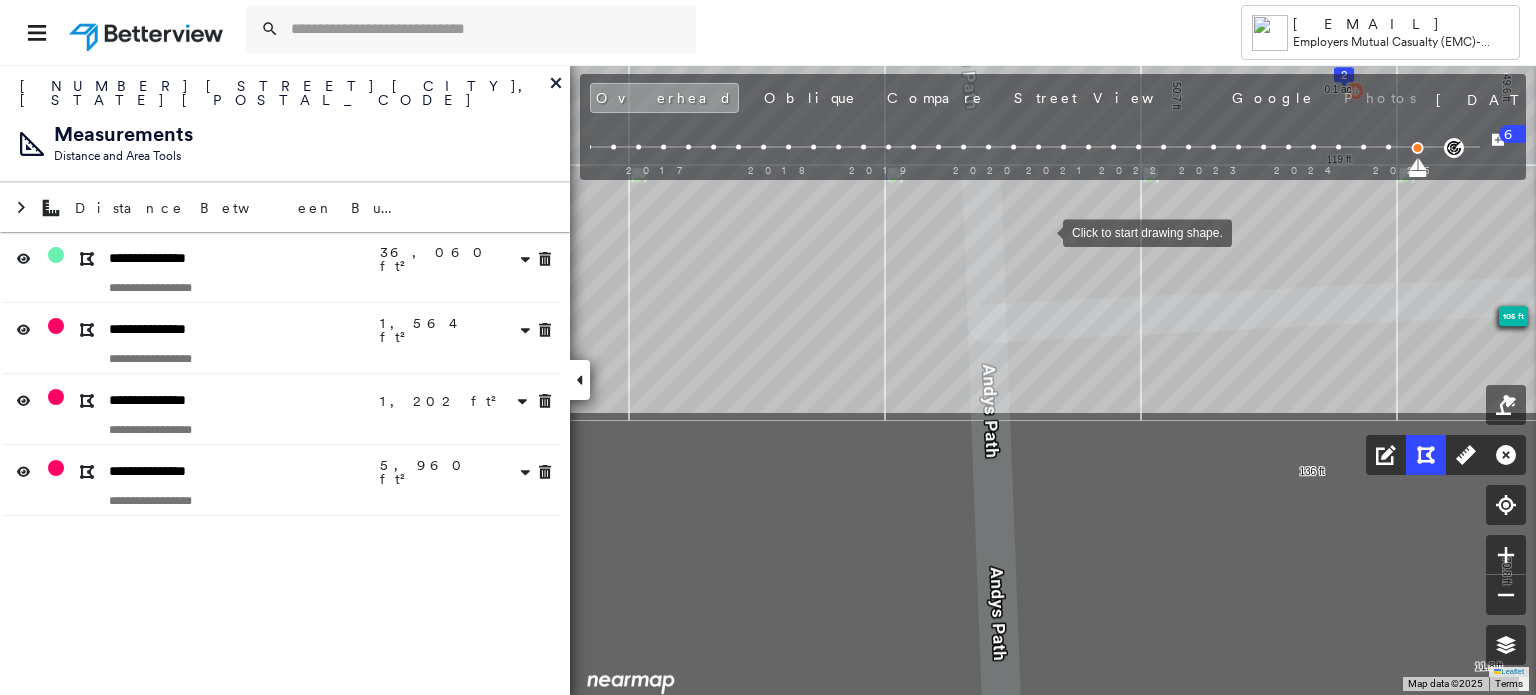 drag, startPoint x: 796, startPoint y: 592, endPoint x: 1032, endPoint y: 241, distance: 422.96216 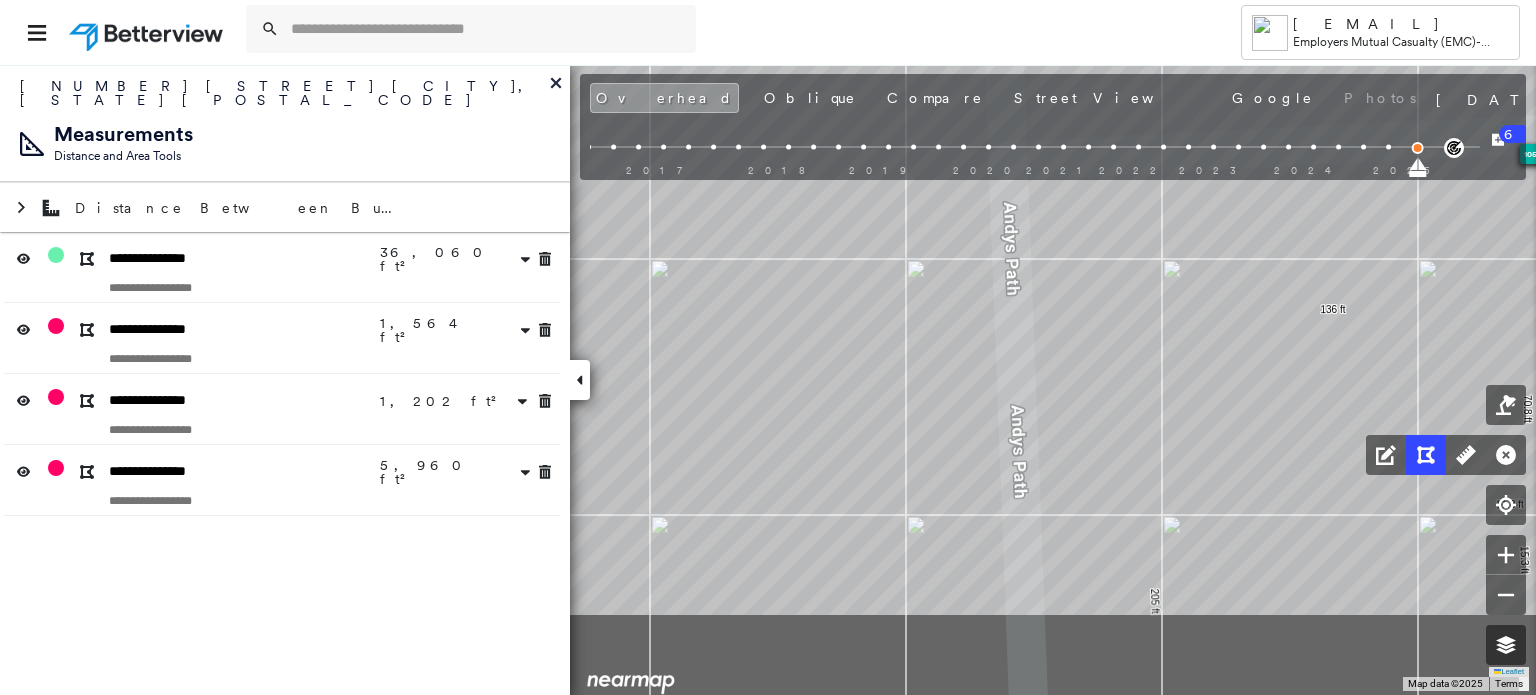 drag, startPoint x: 1020, startPoint y: 456, endPoint x: 1040, endPoint y: 128, distance: 328.6092 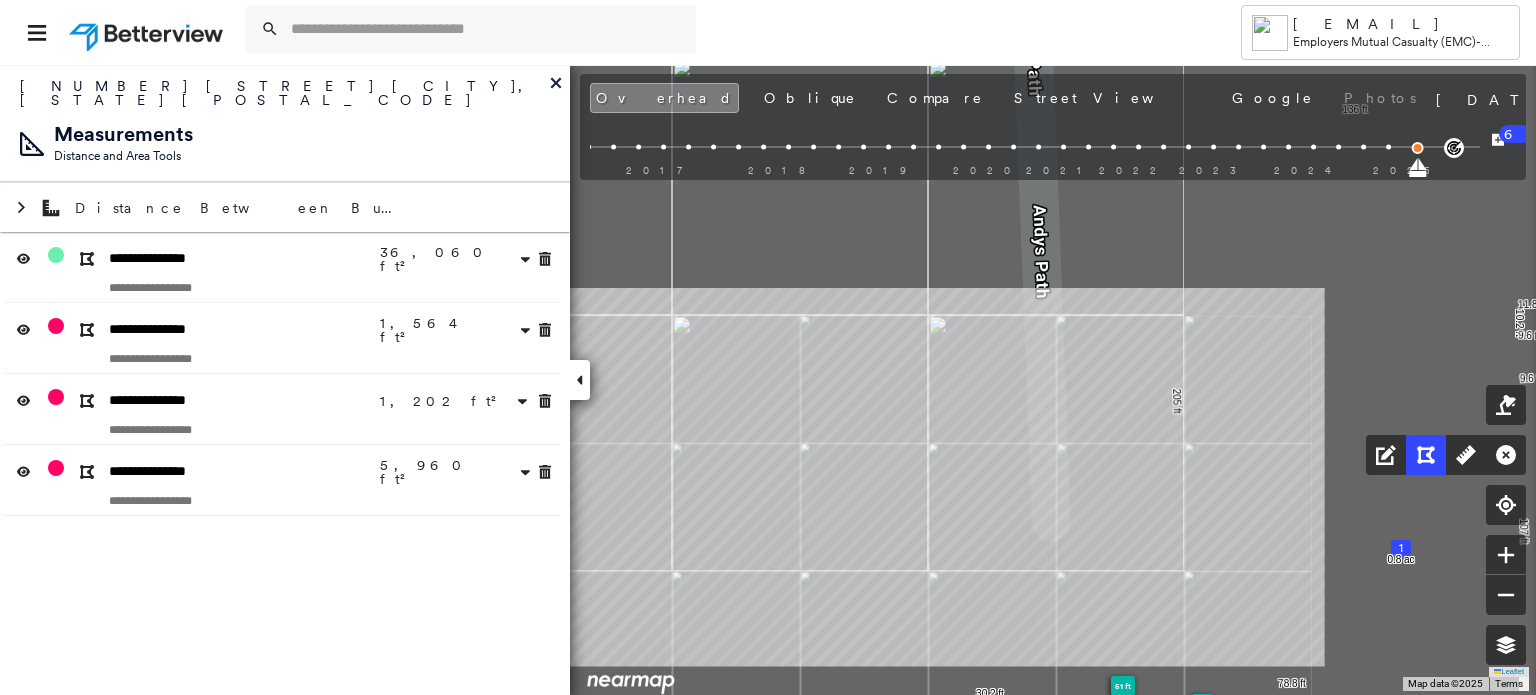 drag, startPoint x: 965, startPoint y: 544, endPoint x: 972, endPoint y: 240, distance: 304.08057 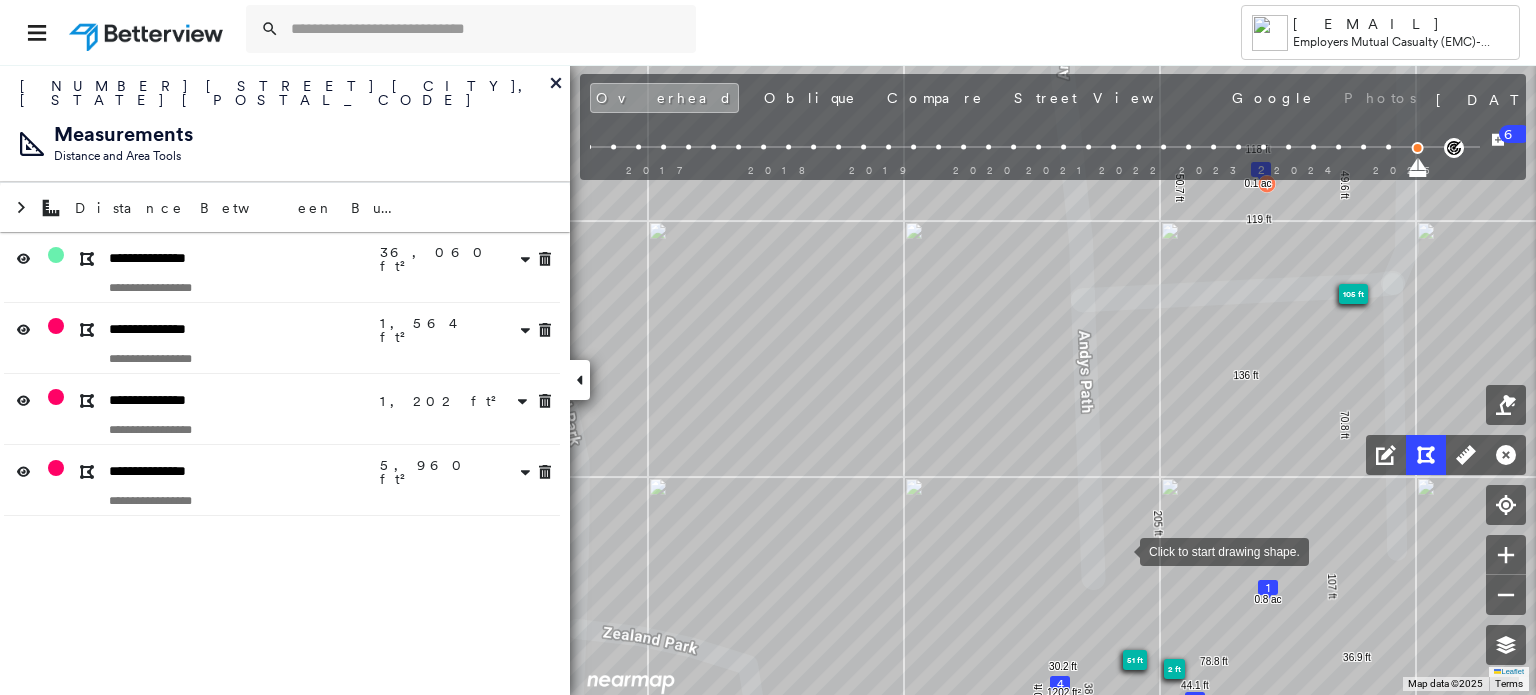 drag, startPoint x: 1122, startPoint y: 584, endPoint x: 1085, endPoint y: 293, distance: 293.3428 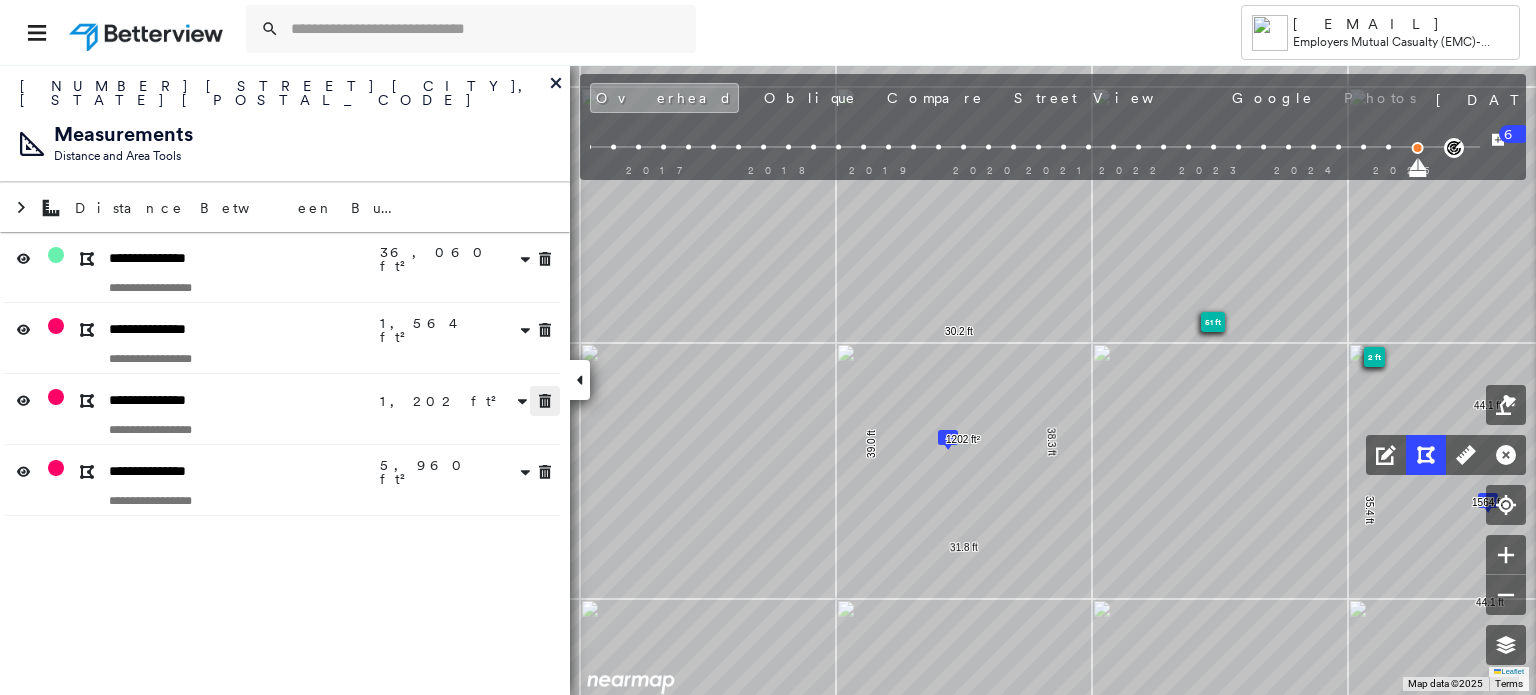 click 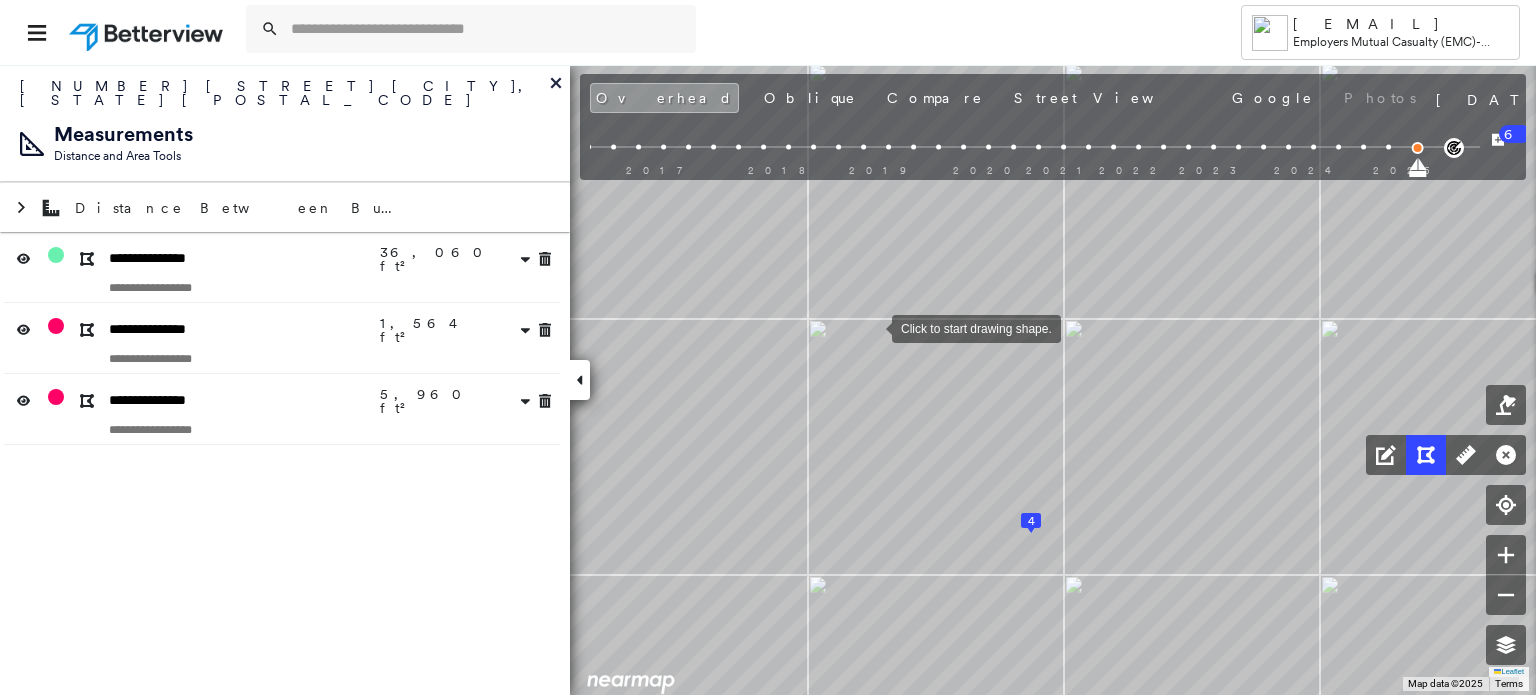 click at bounding box center [872, 327] 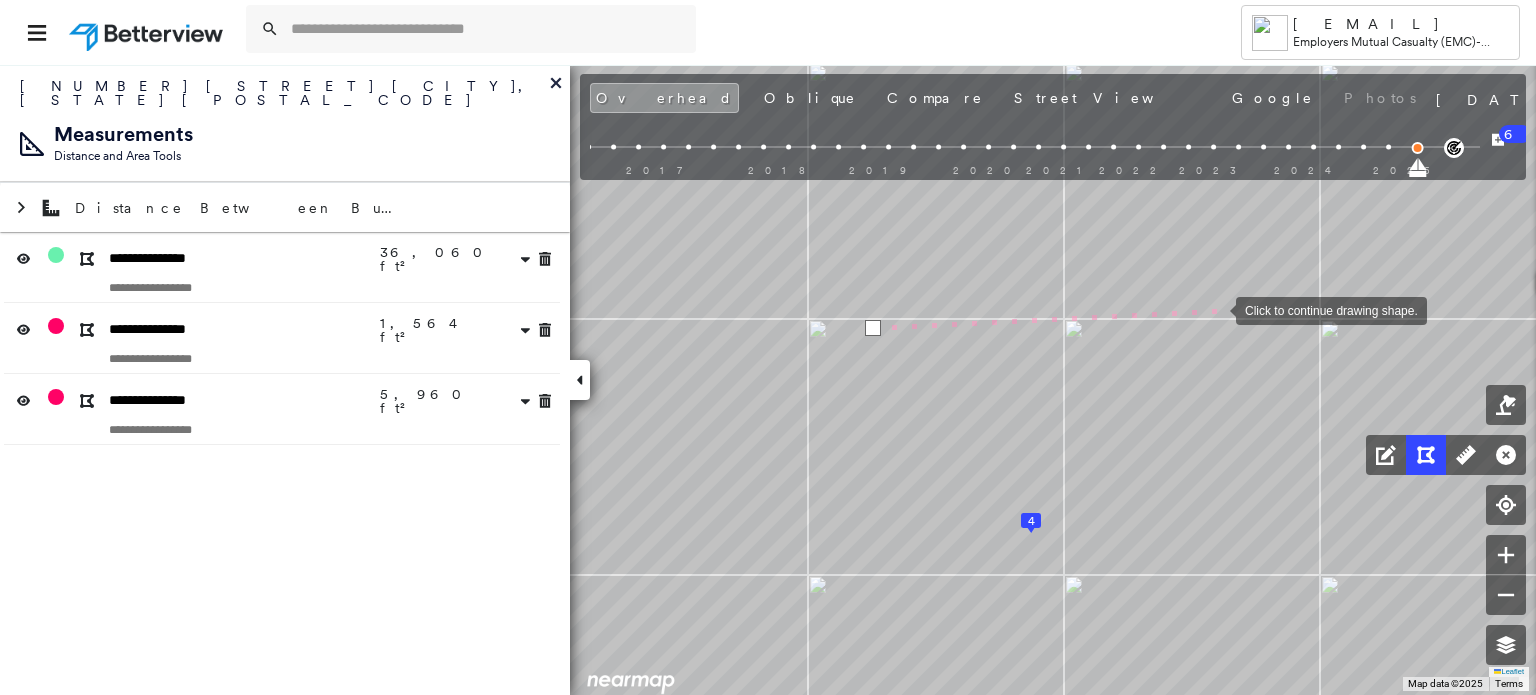 click at bounding box center (1216, 309) 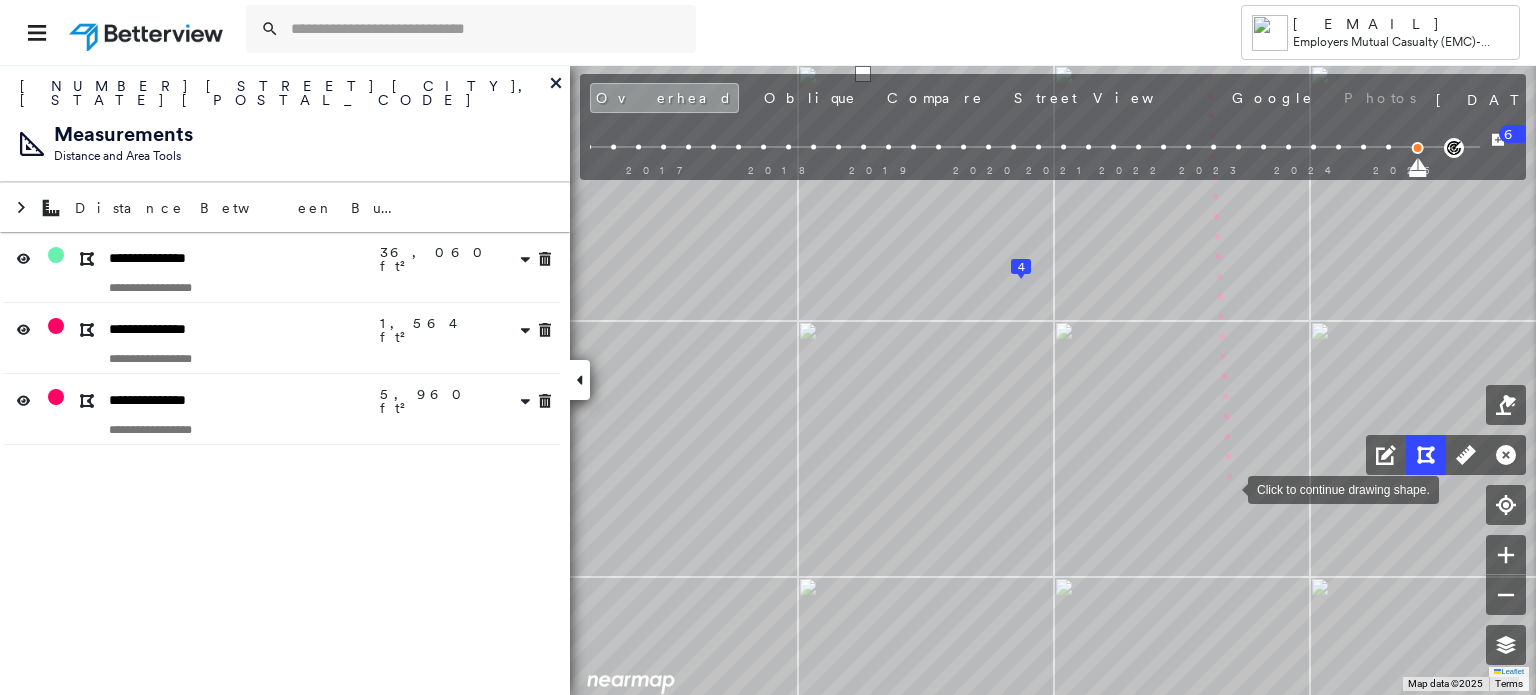 click at bounding box center [1228, 488] 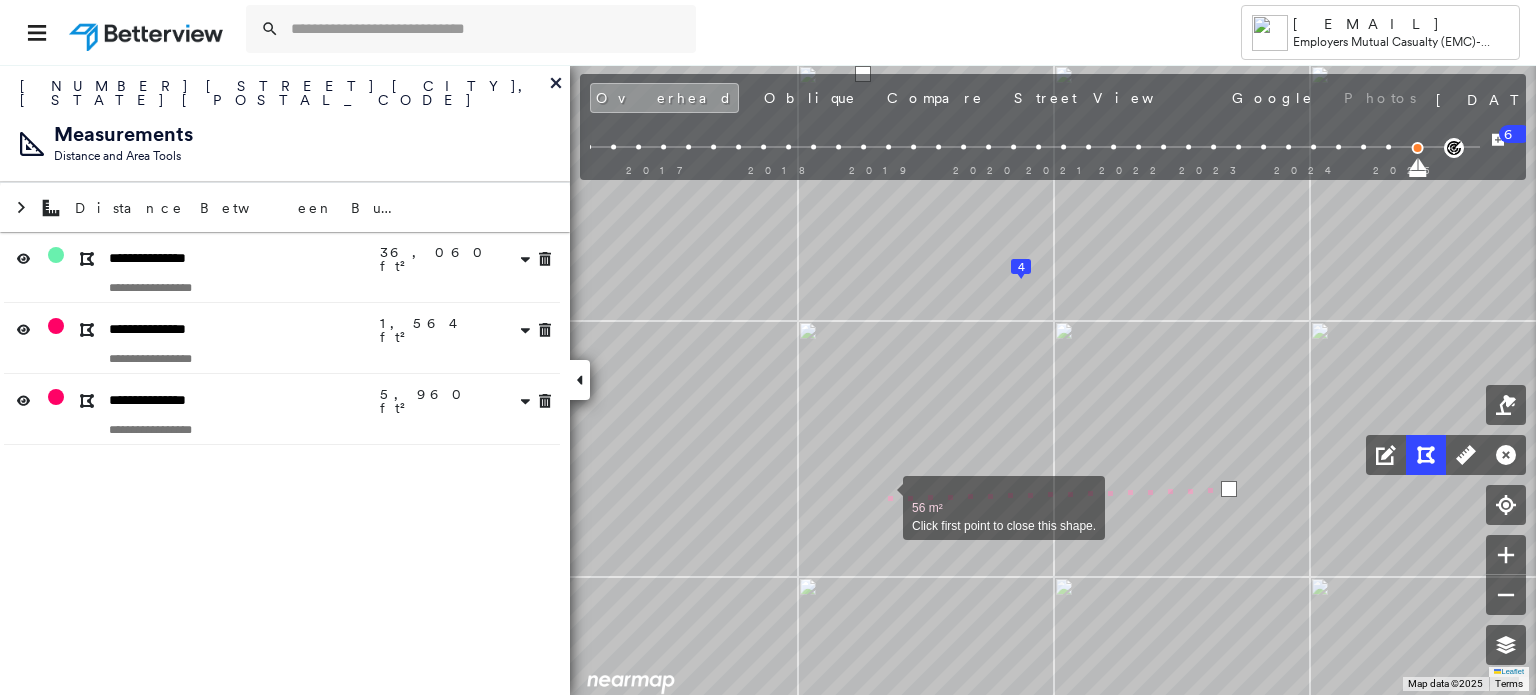 click at bounding box center (883, 497) 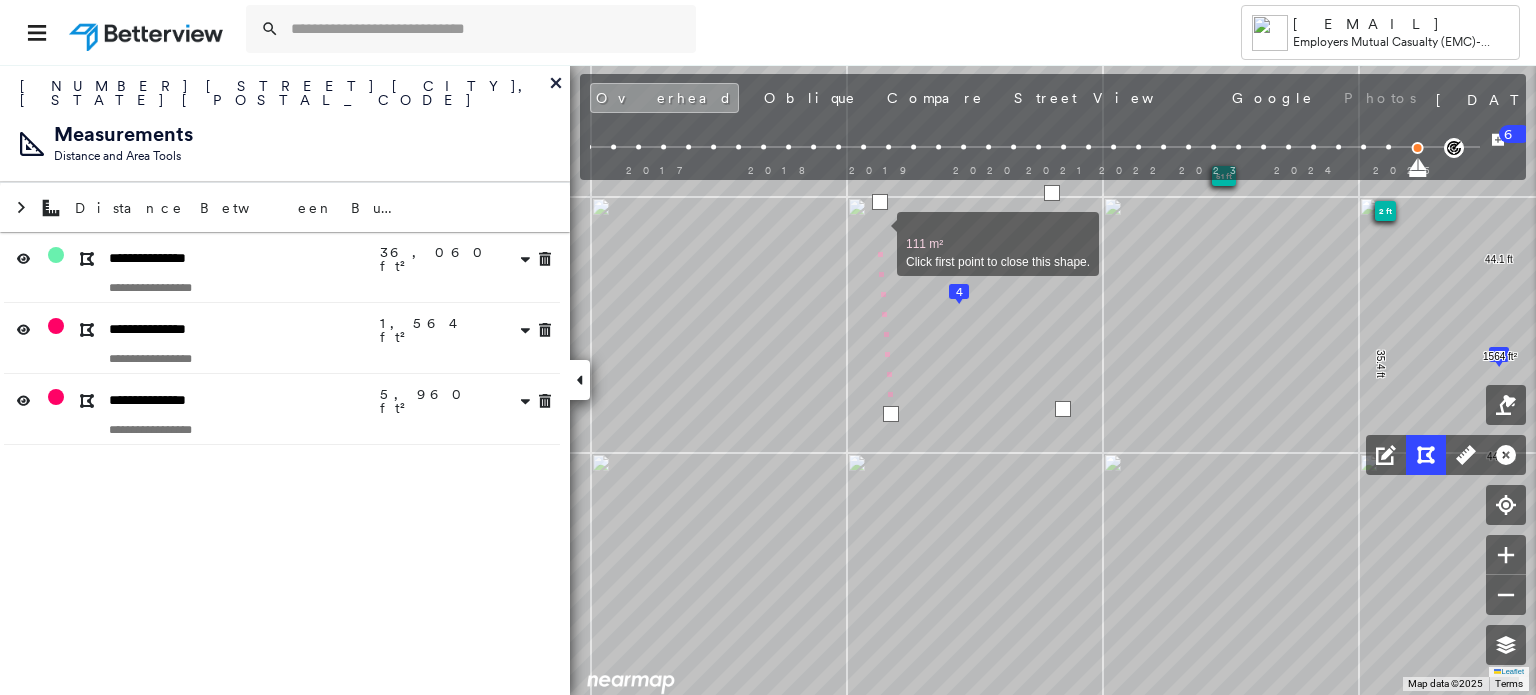 drag, startPoint x: 868, startPoint y: 183, endPoint x: 872, endPoint y: 338, distance: 155.0516 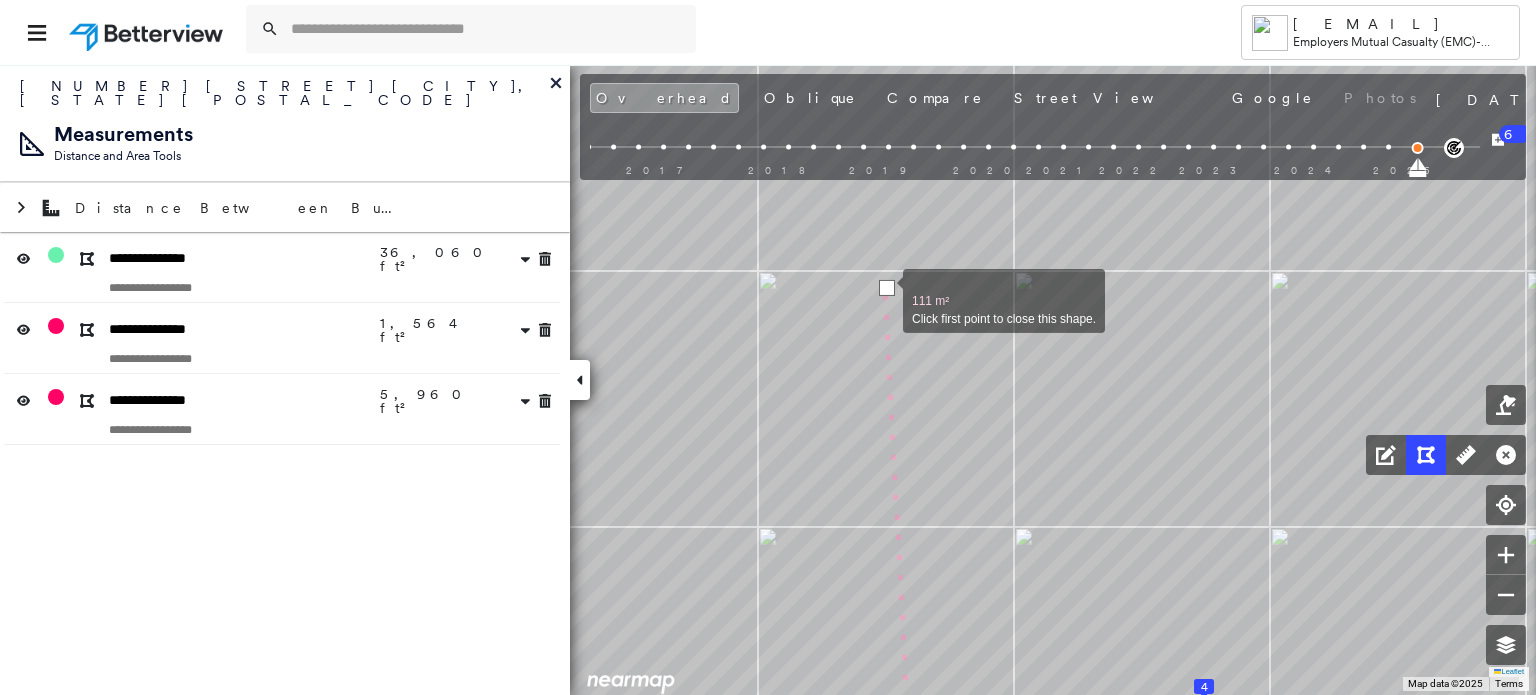 click at bounding box center (887, 288) 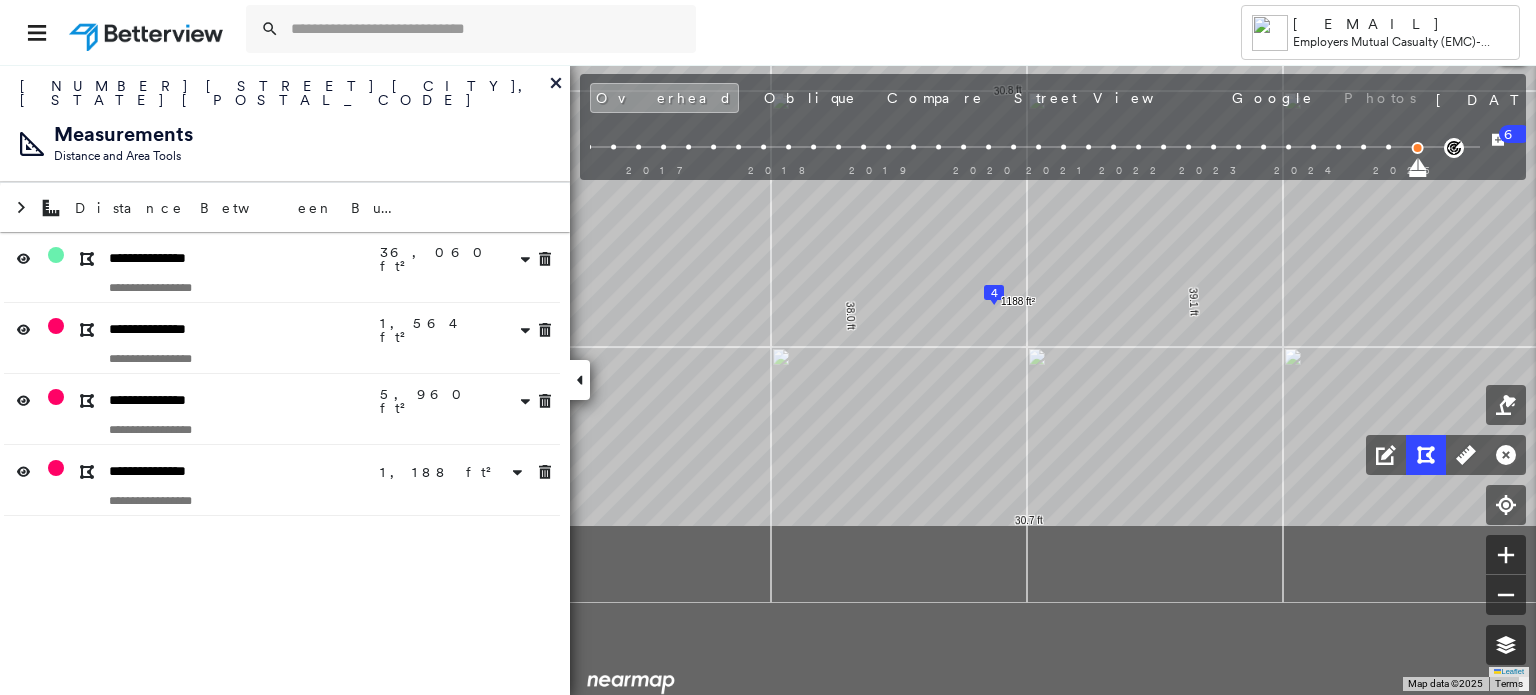 drag, startPoint x: 1245, startPoint y: 575, endPoint x: 1258, endPoint y: 277, distance: 298.28342 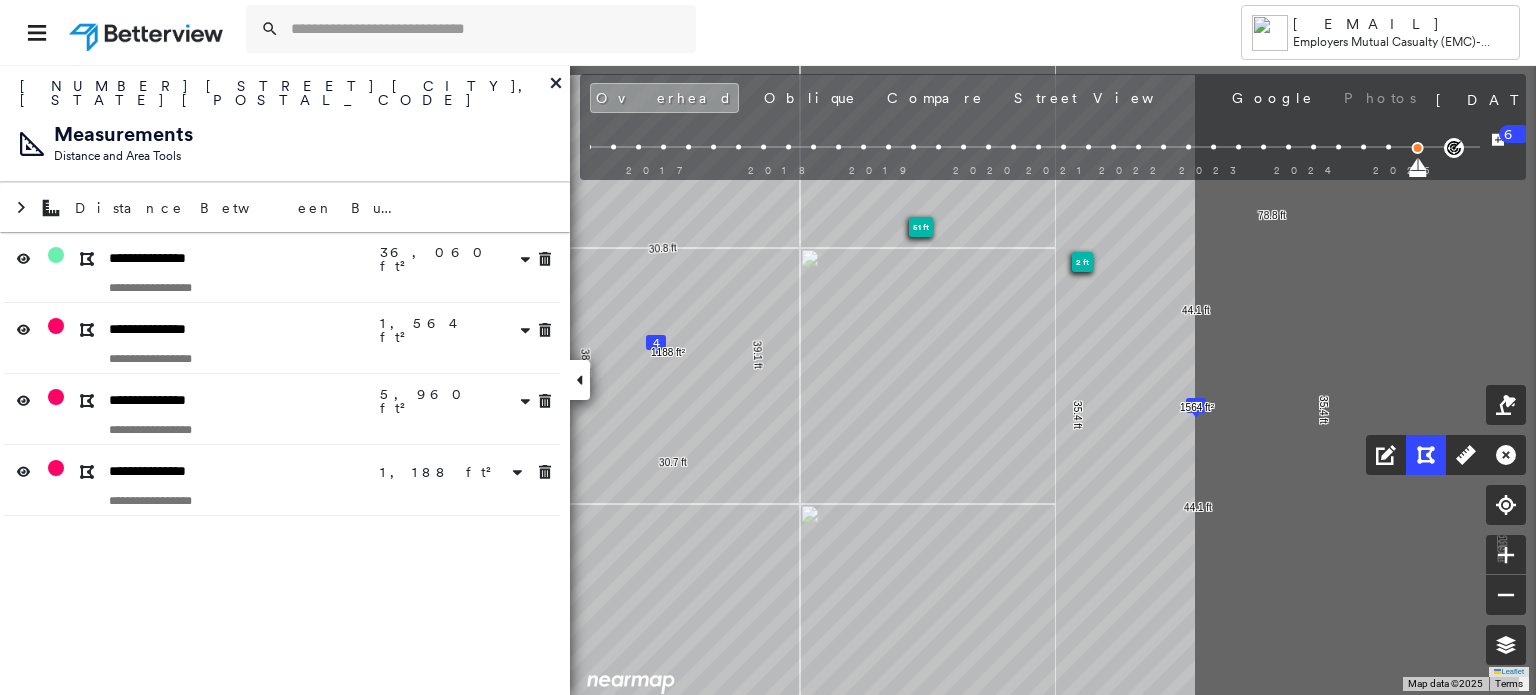 drag, startPoint x: 1348, startPoint y: 329, endPoint x: 706, endPoint y: 438, distance: 651.1874 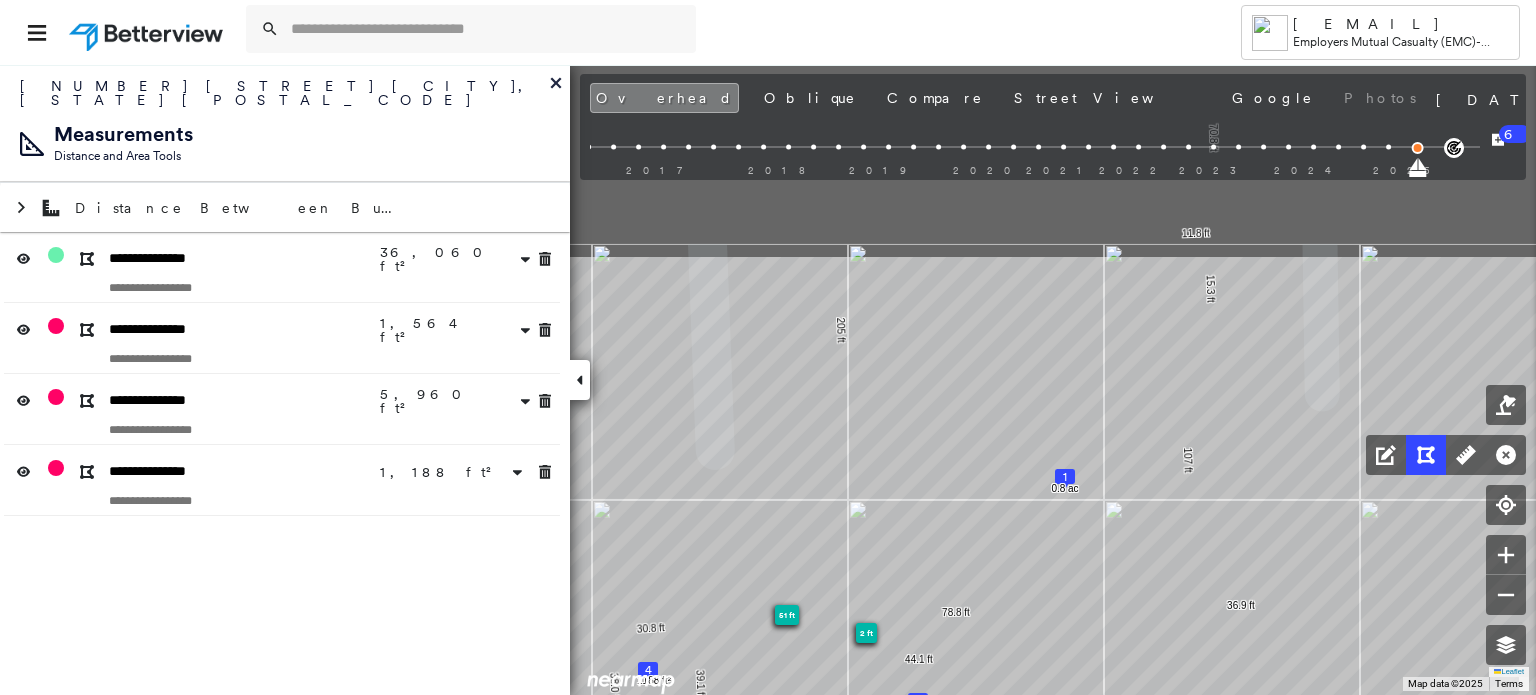 drag, startPoint x: 699, startPoint y: 327, endPoint x: 744, endPoint y: 631, distance: 307.31253 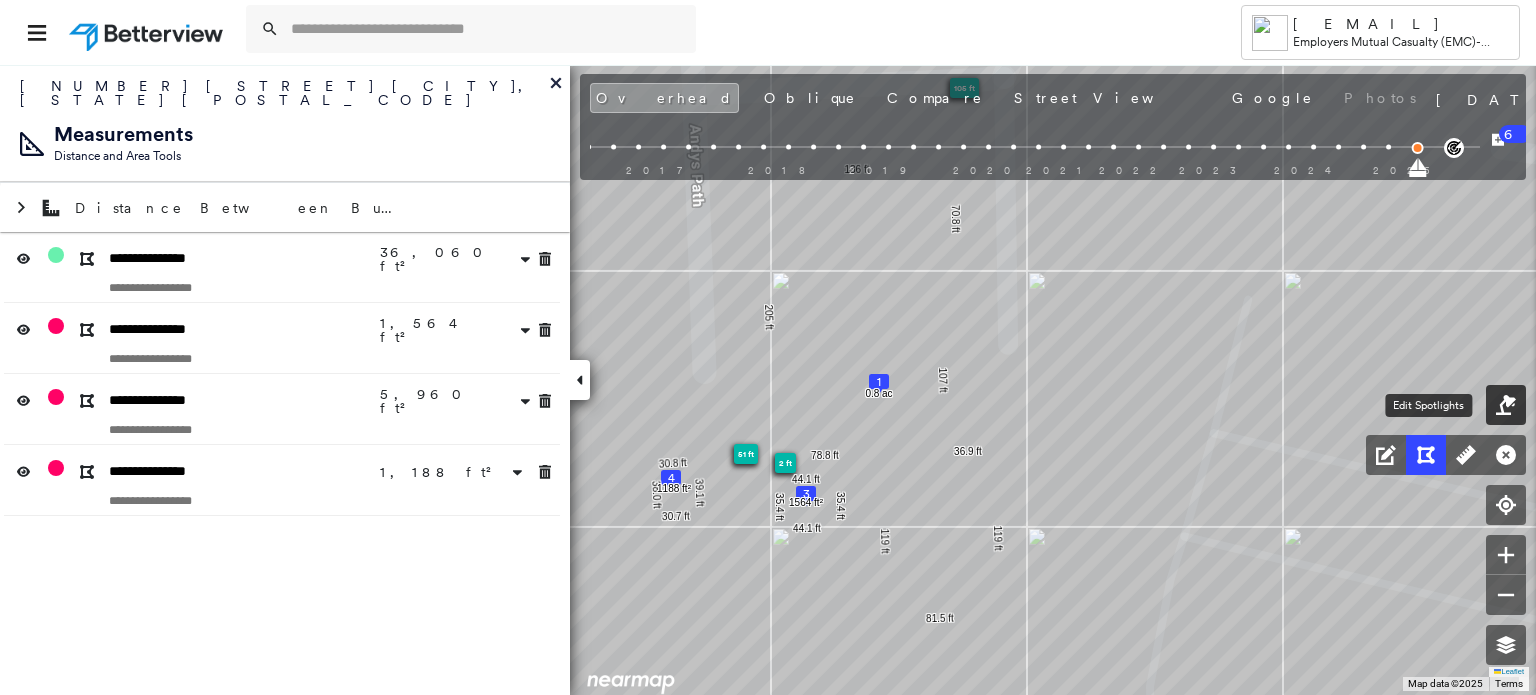 click 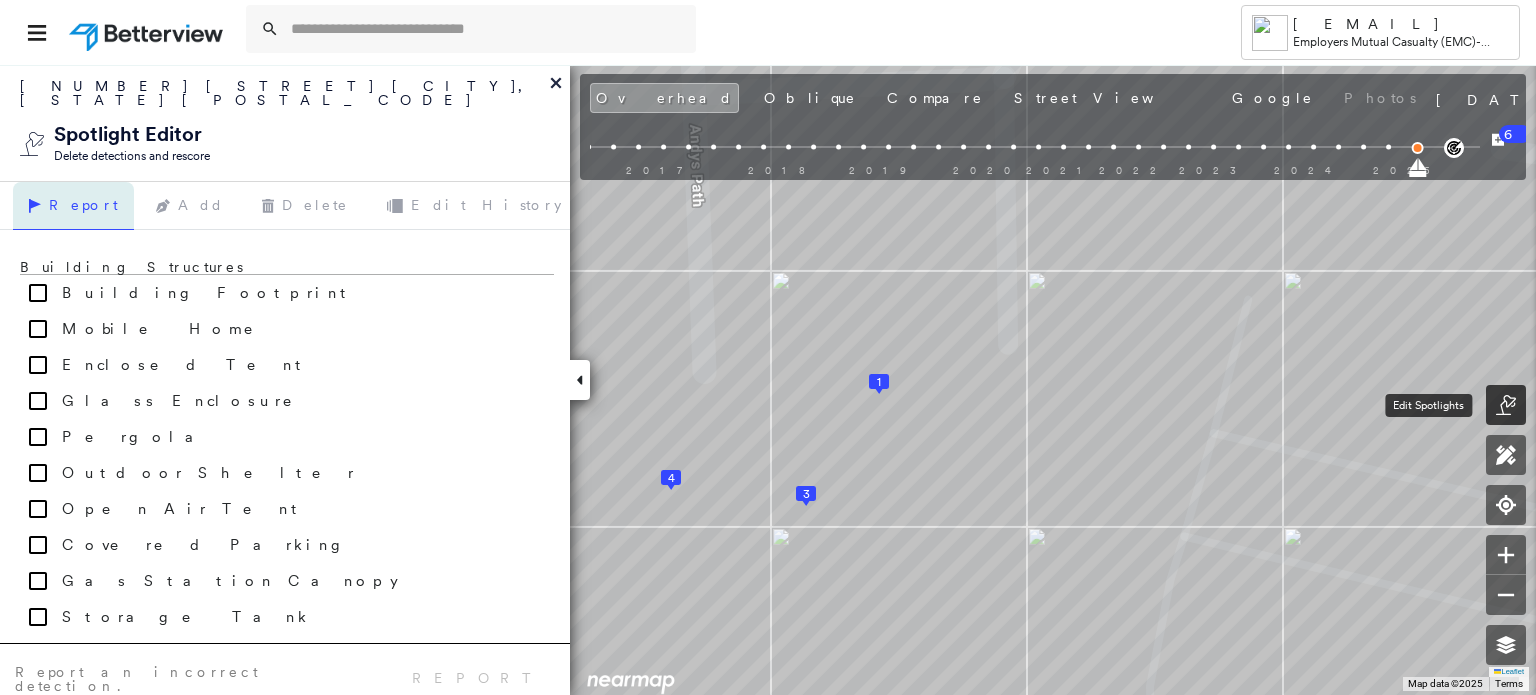 click 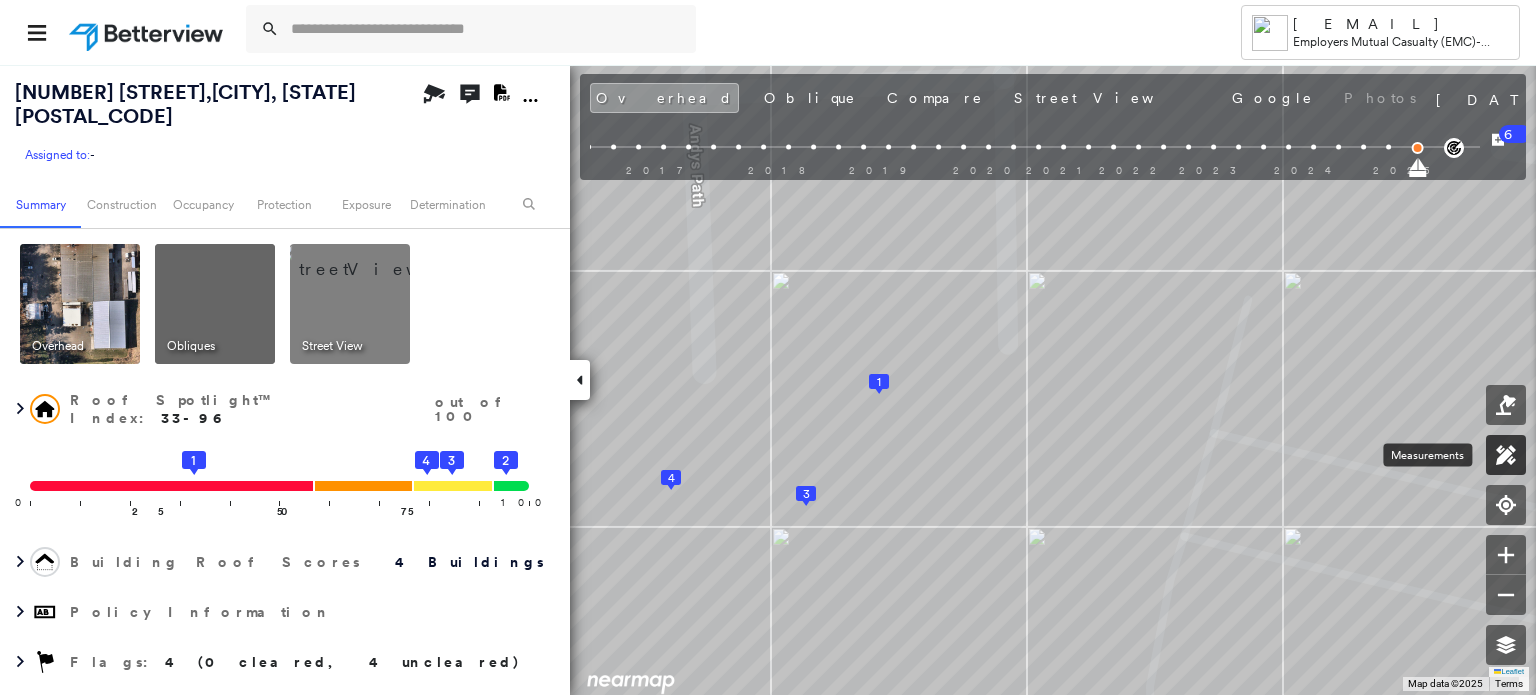 click 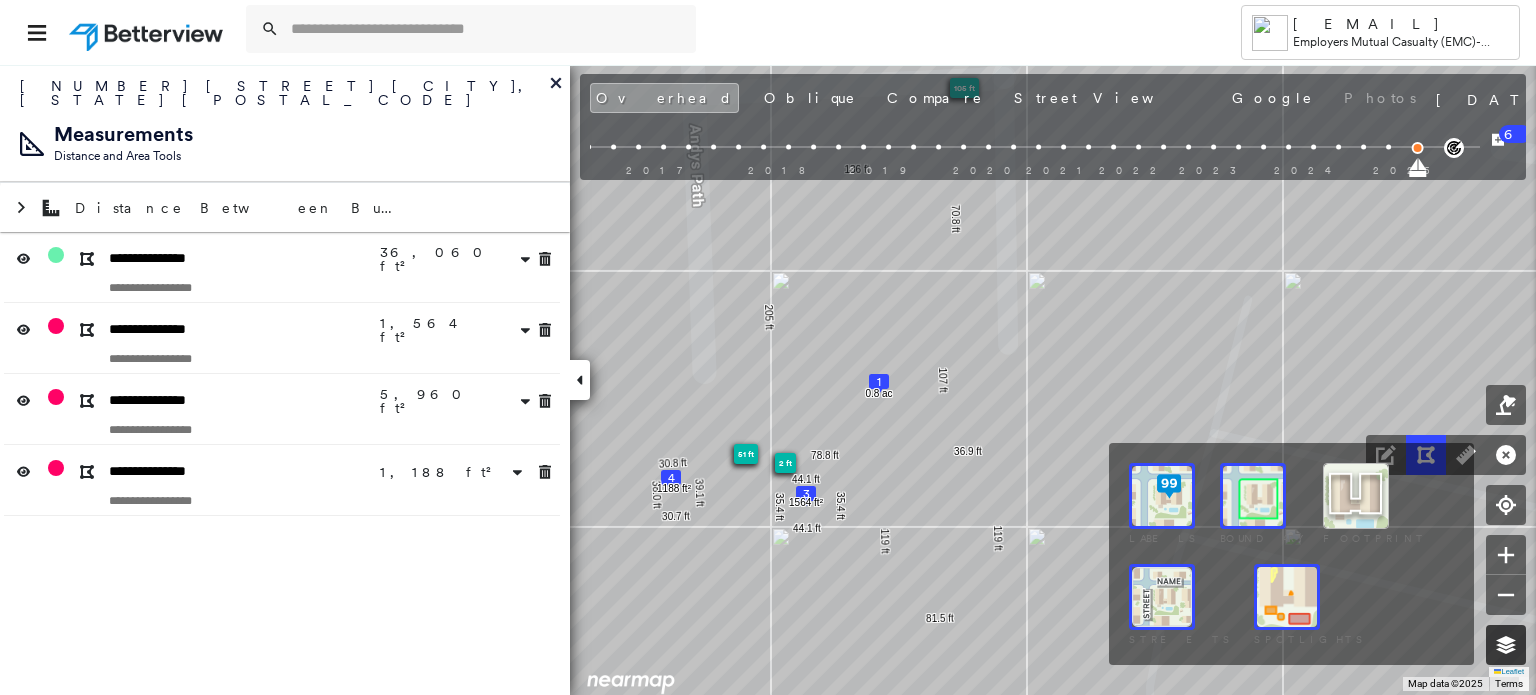 click 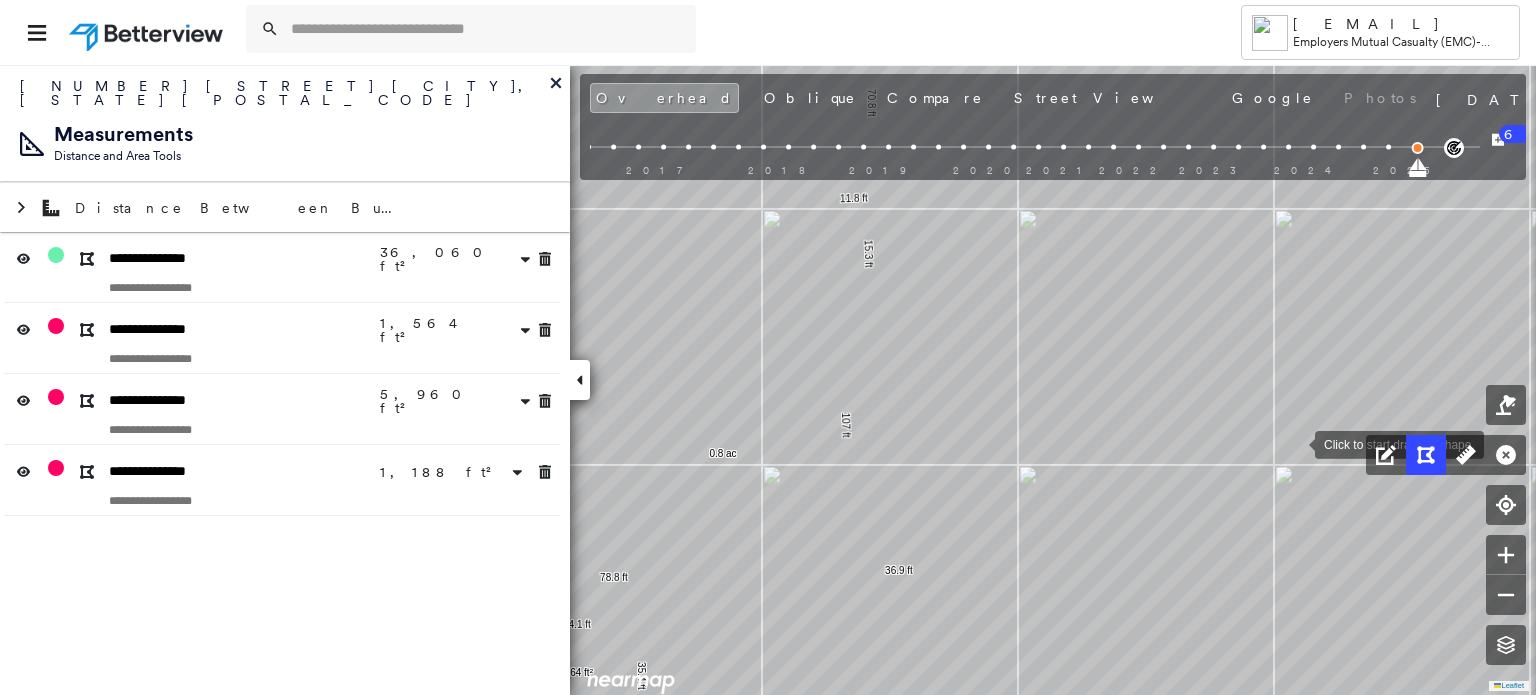 drag, startPoint x: 1078, startPoint y: 323, endPoint x: 1421, endPoint y: 475, distance: 375.17062 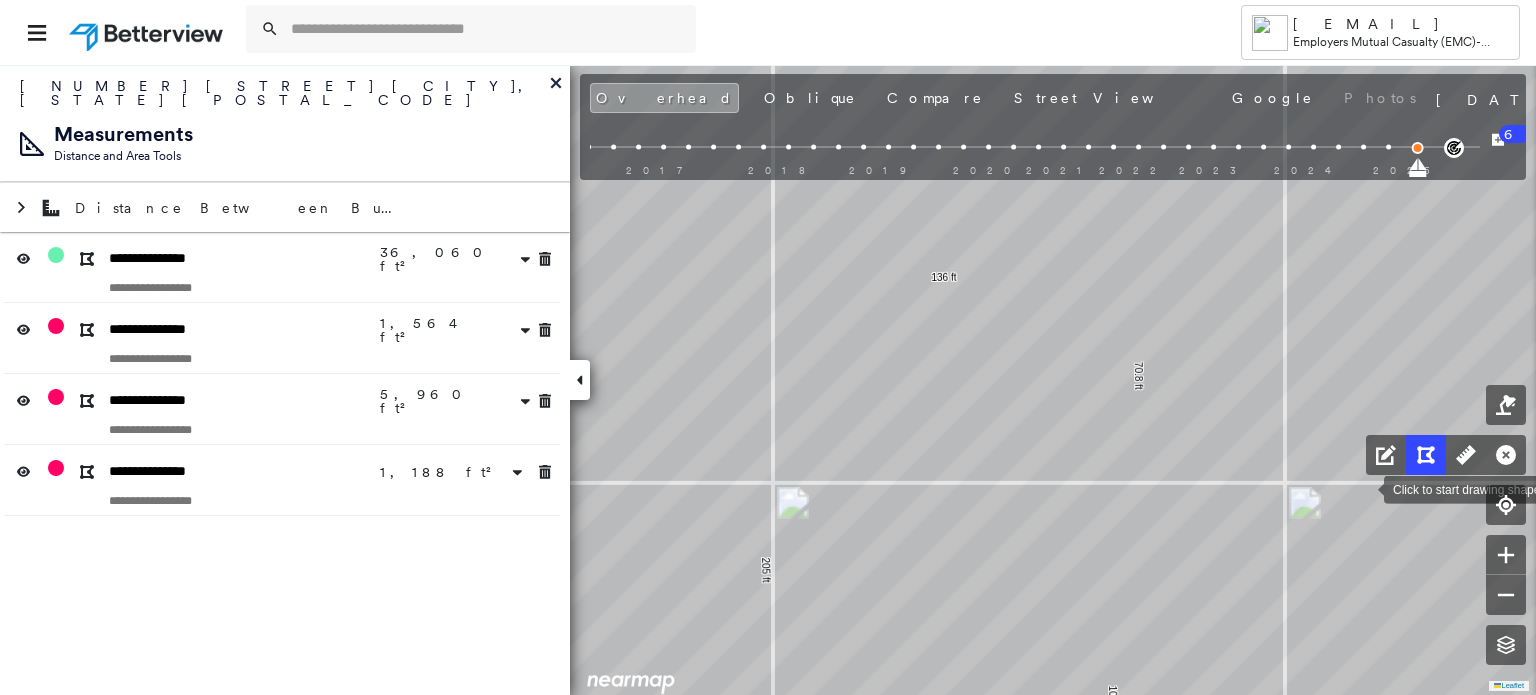 drag, startPoint x: 1136, startPoint y: 306, endPoint x: 1366, endPoint y: 480, distance: 288.4025 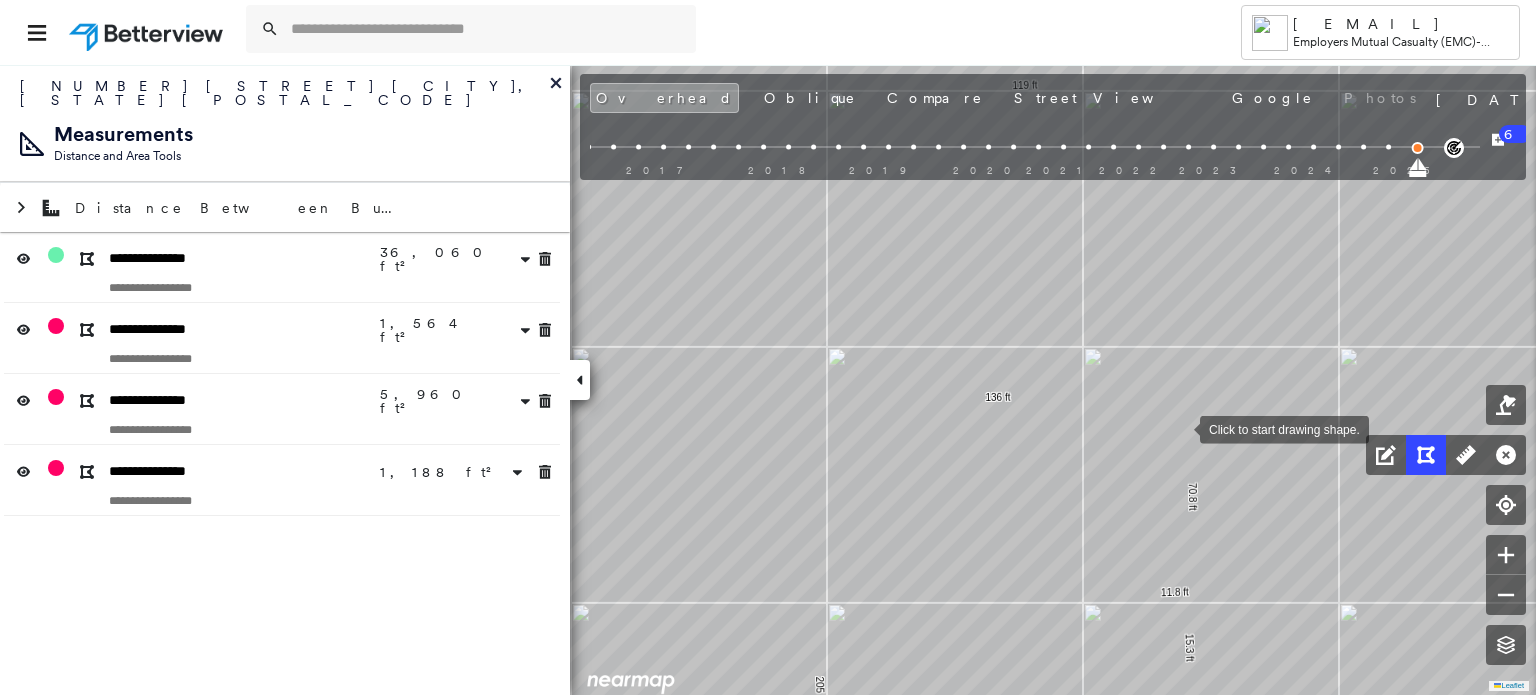 drag, startPoint x: 1161, startPoint y: 271, endPoint x: 1178, endPoint y: 434, distance: 163.88411 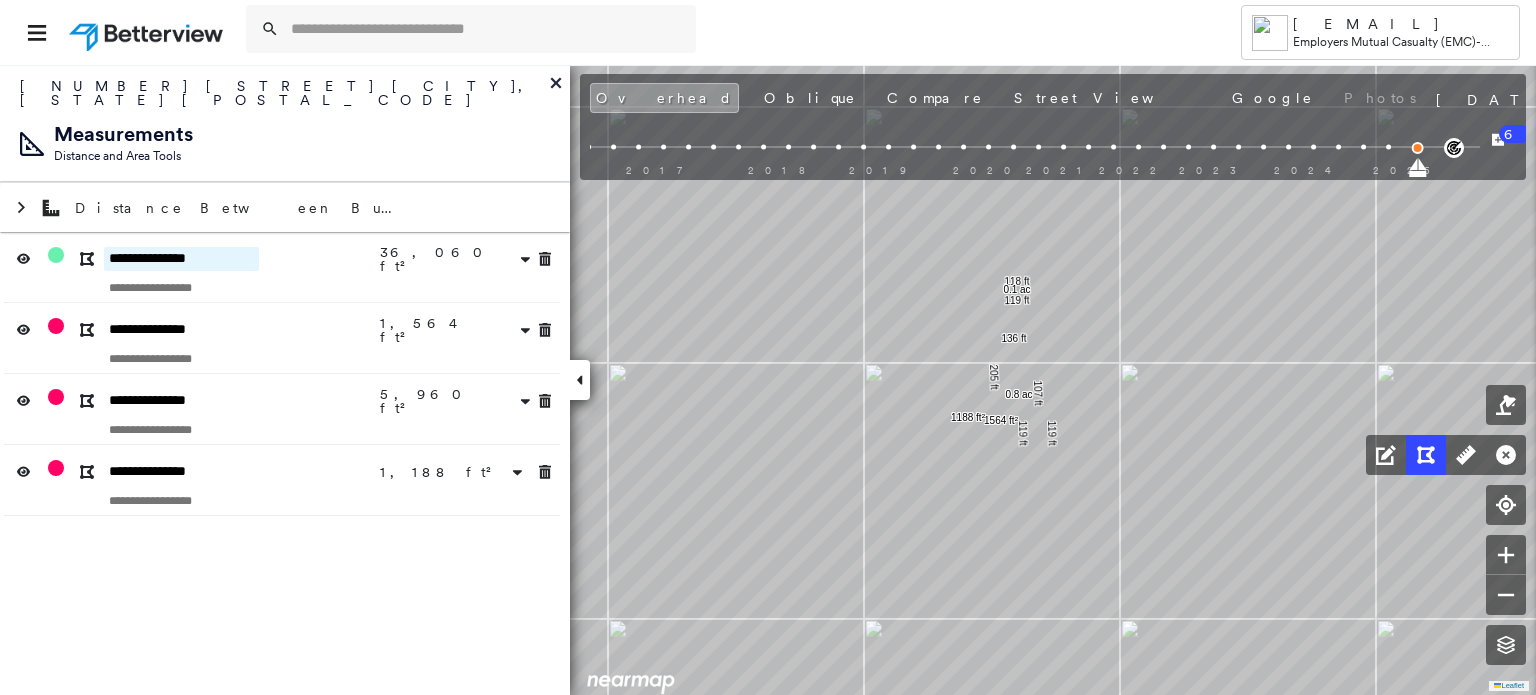 drag, startPoint x: 226, startPoint y: 243, endPoint x: 88, endPoint y: 238, distance: 138.09055 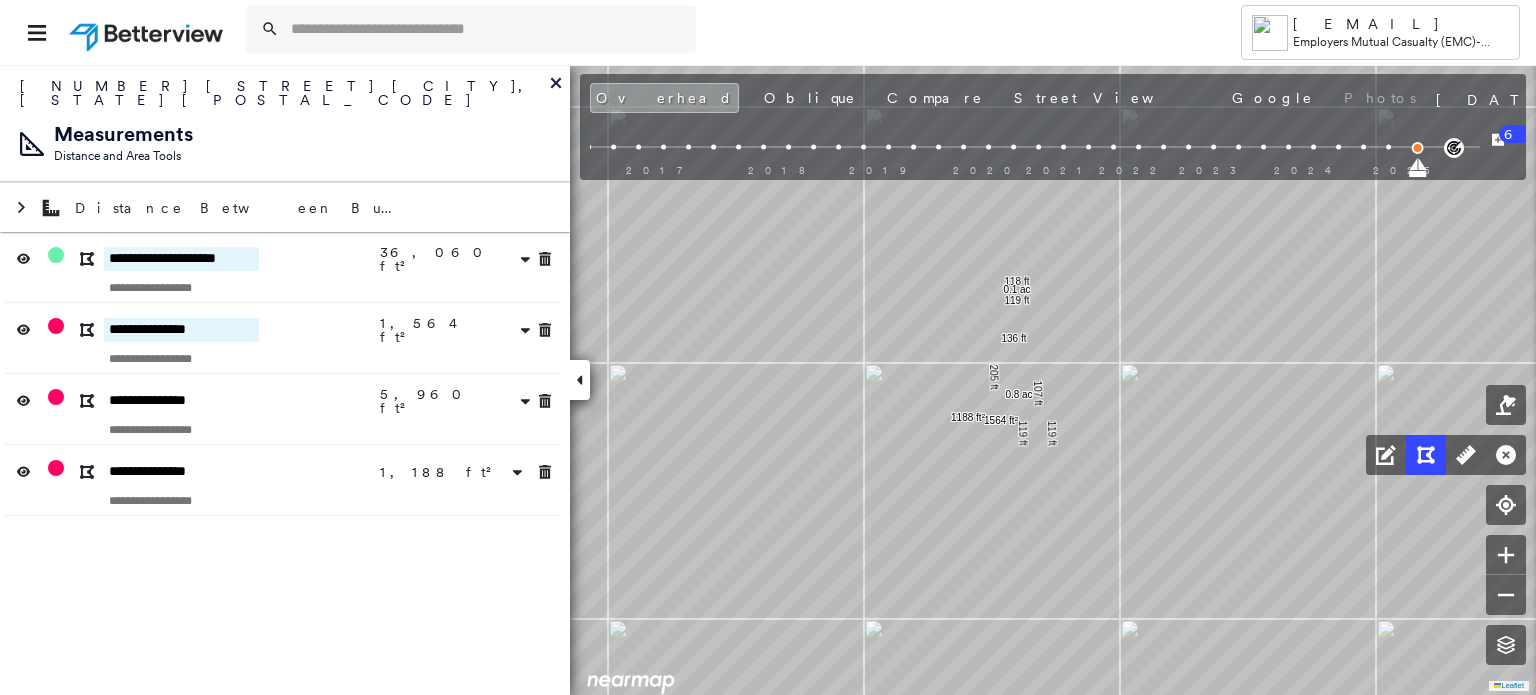 type on "**********" 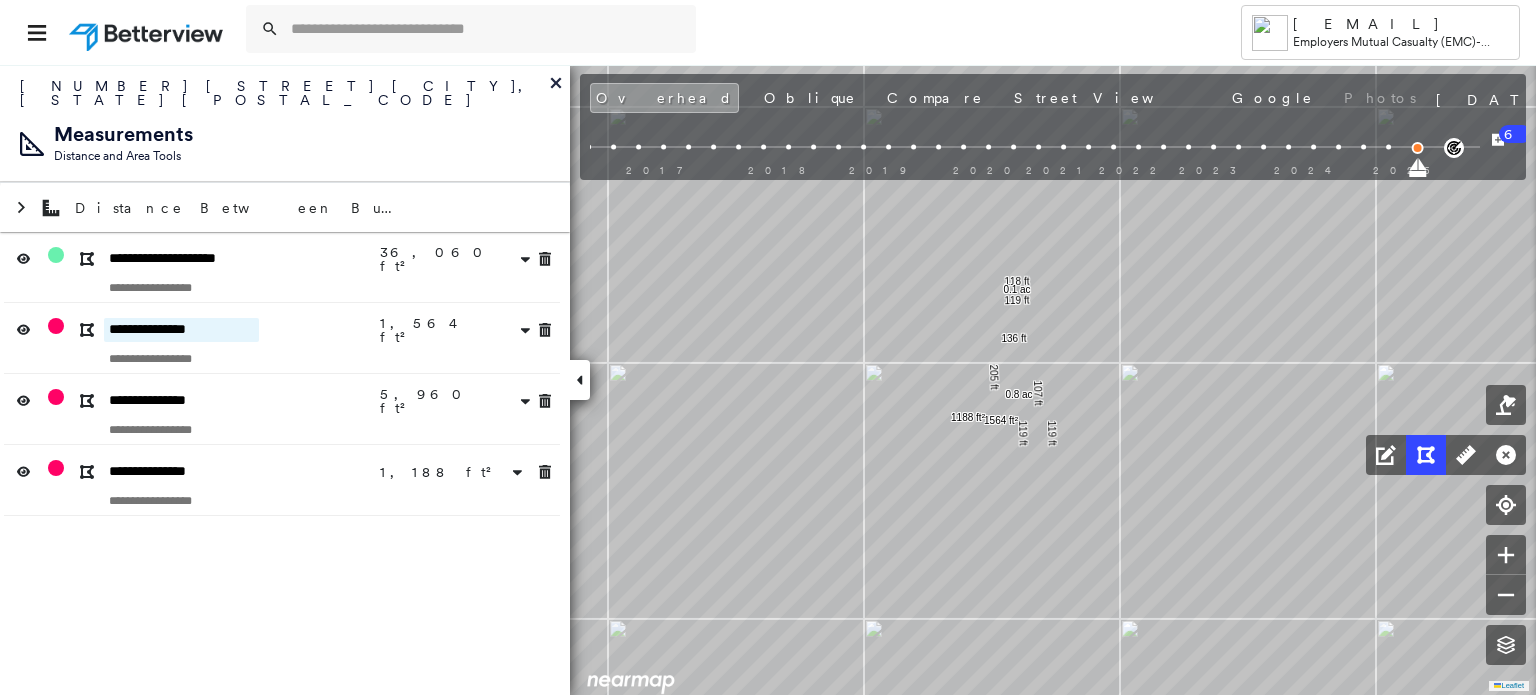 drag, startPoint x: 234, startPoint y: 316, endPoint x: 102, endPoint y: 315, distance: 132.00378 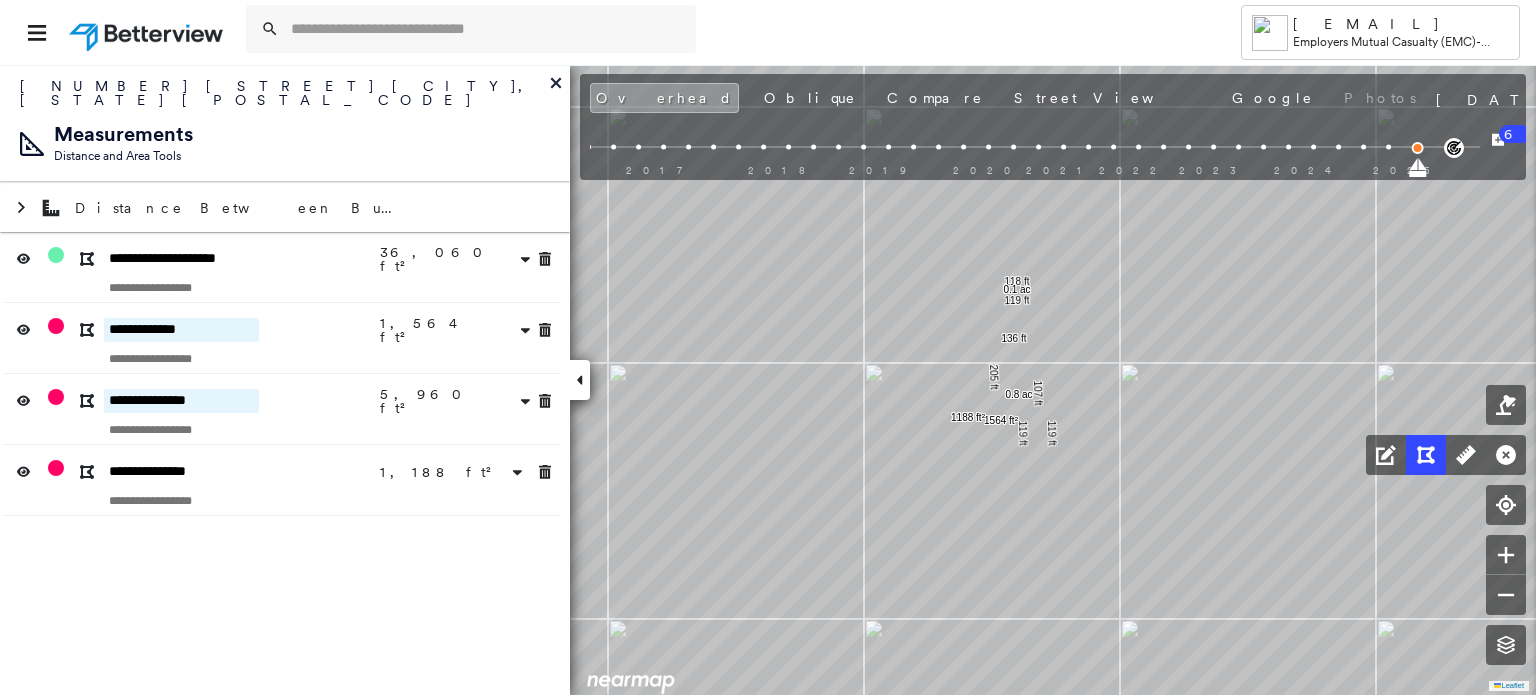 type on "**********" 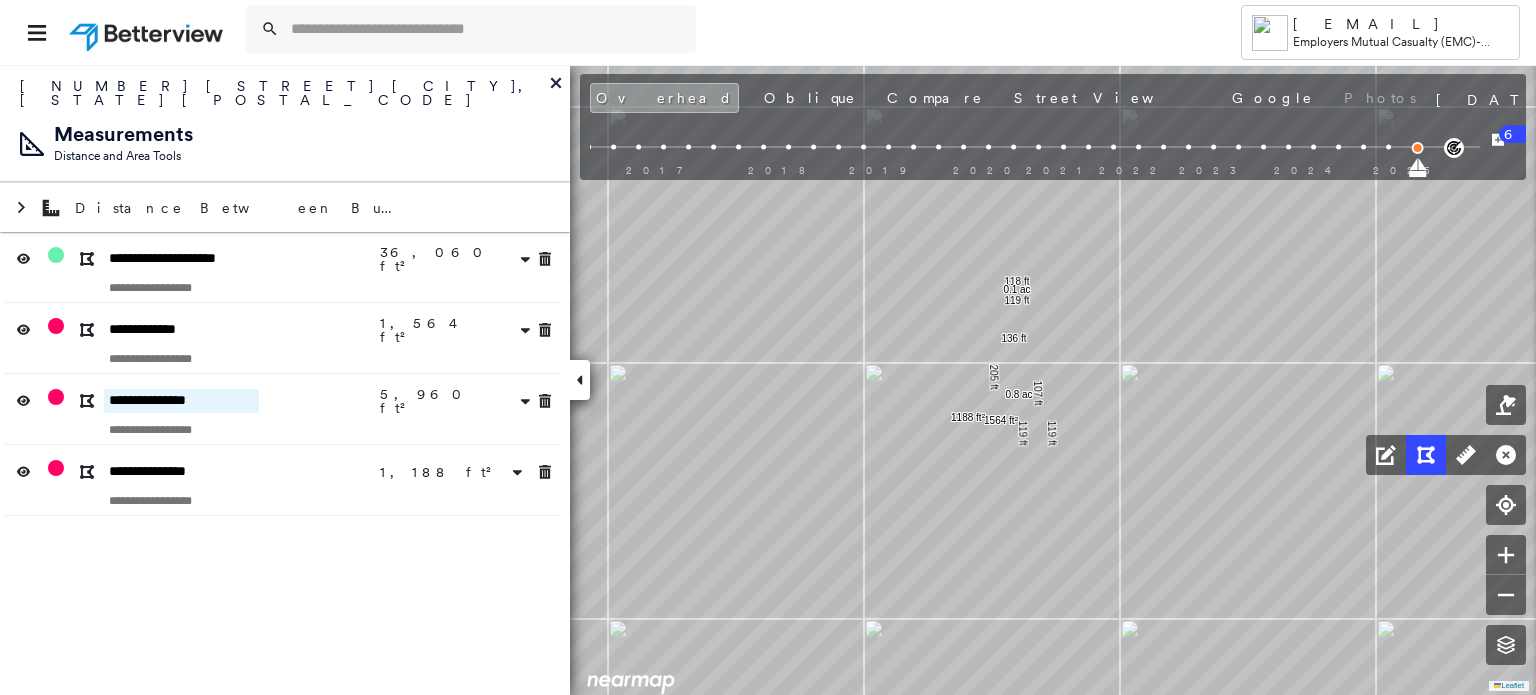 drag, startPoint x: 228, startPoint y: 387, endPoint x: 72, endPoint y: 382, distance: 156.08011 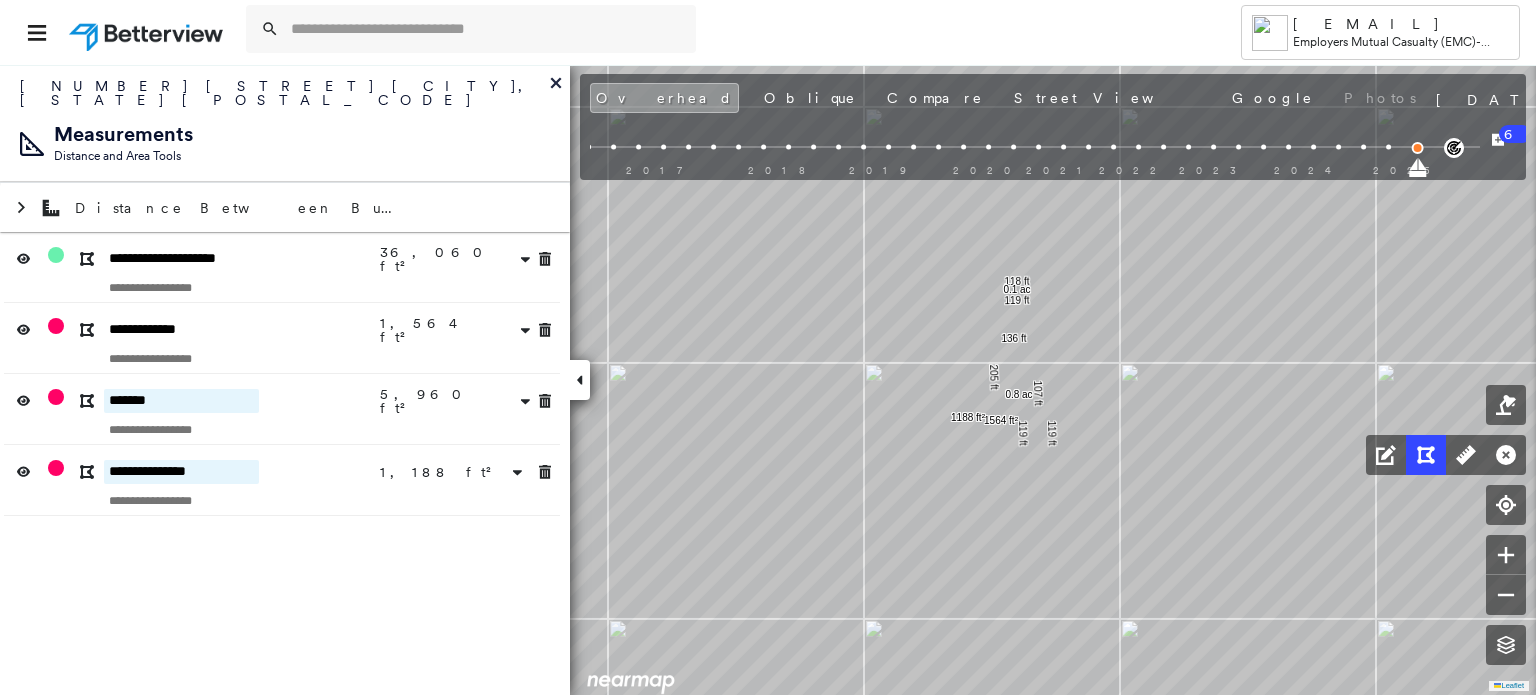 type on "*******" 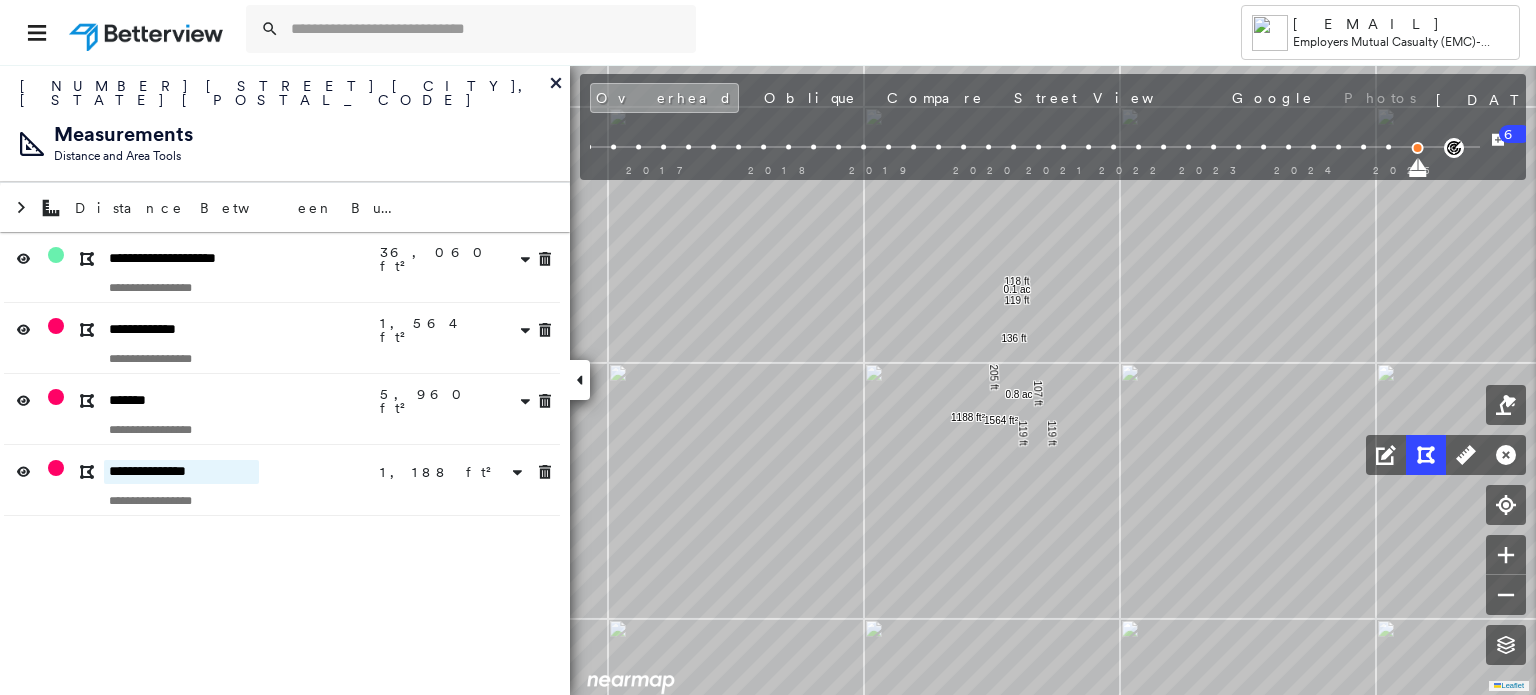 click on "**********" at bounding box center [181, 472] 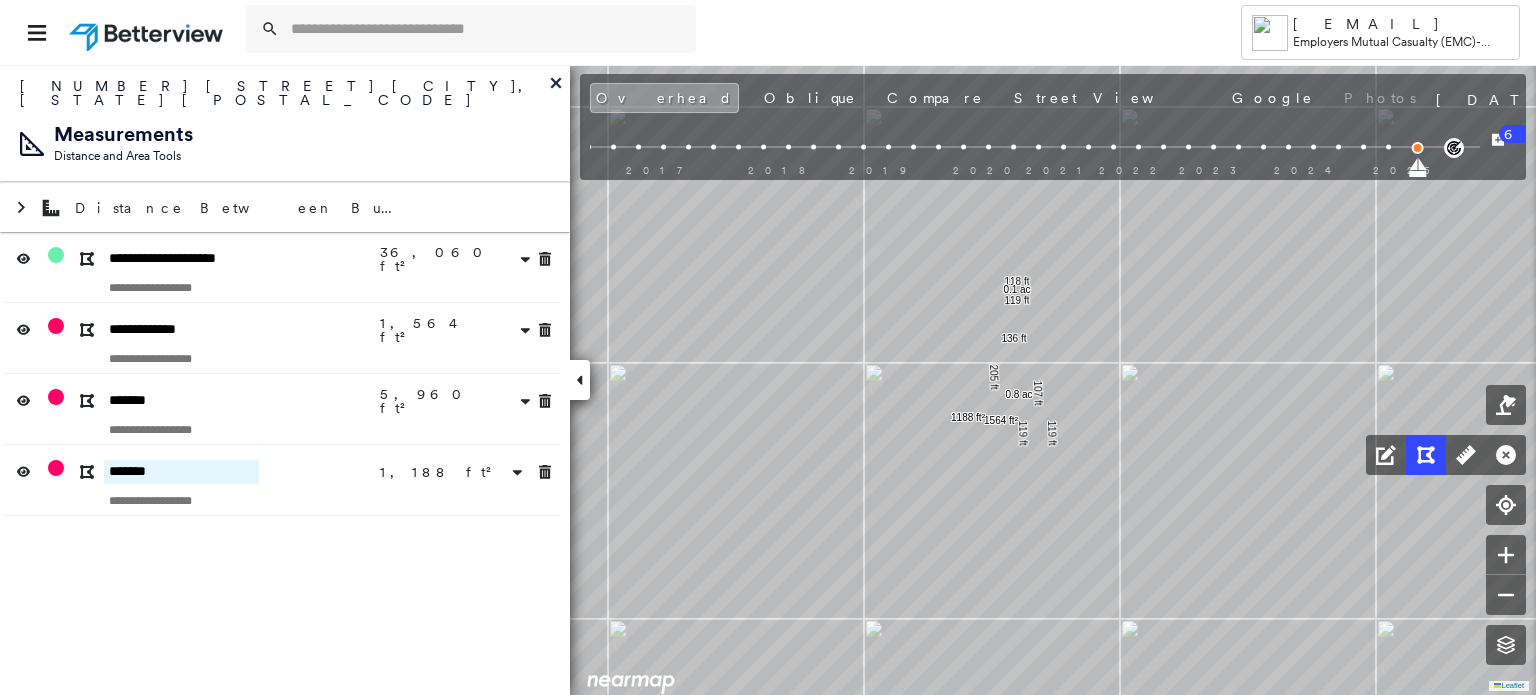 type on "*******" 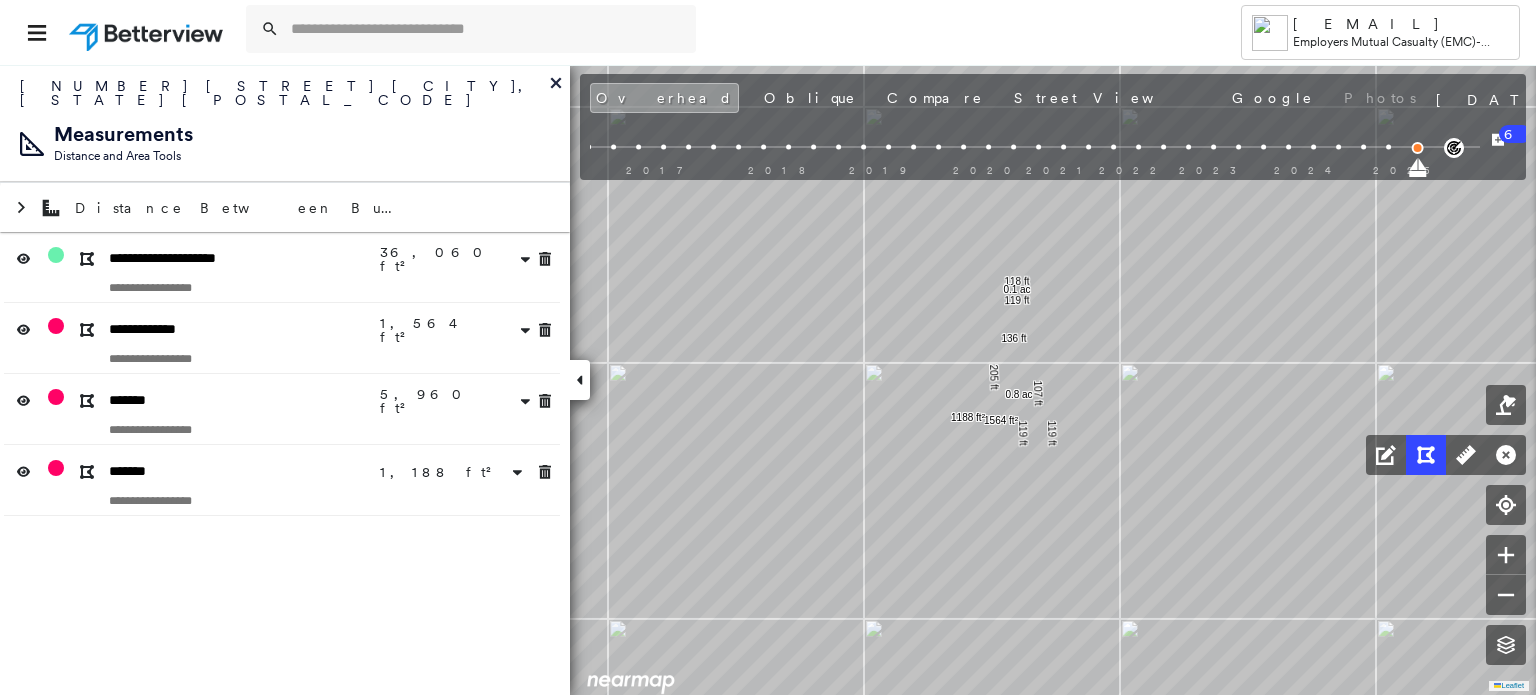 click on "**********" at bounding box center [285, 379] 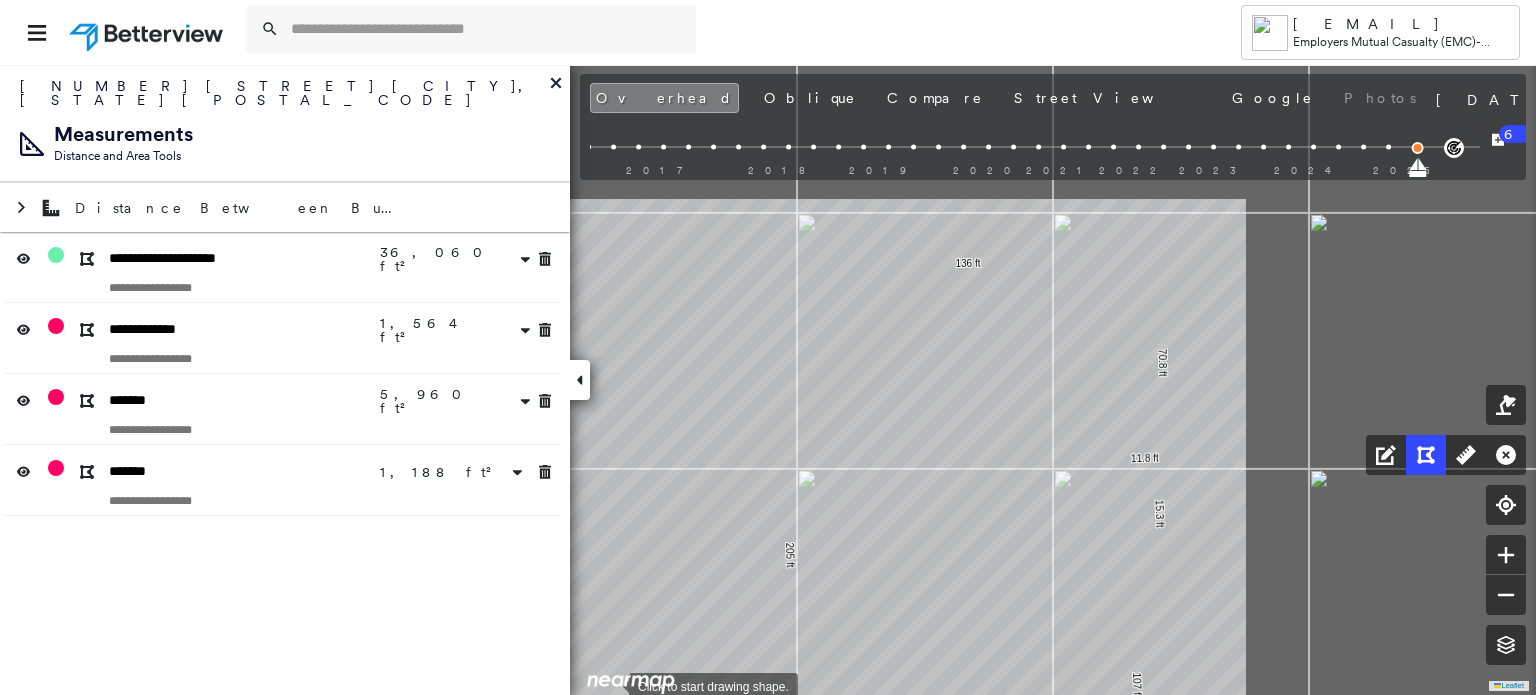 drag, startPoint x: 1052, startPoint y: 486, endPoint x: 609, endPoint y: 685, distance: 485.6439 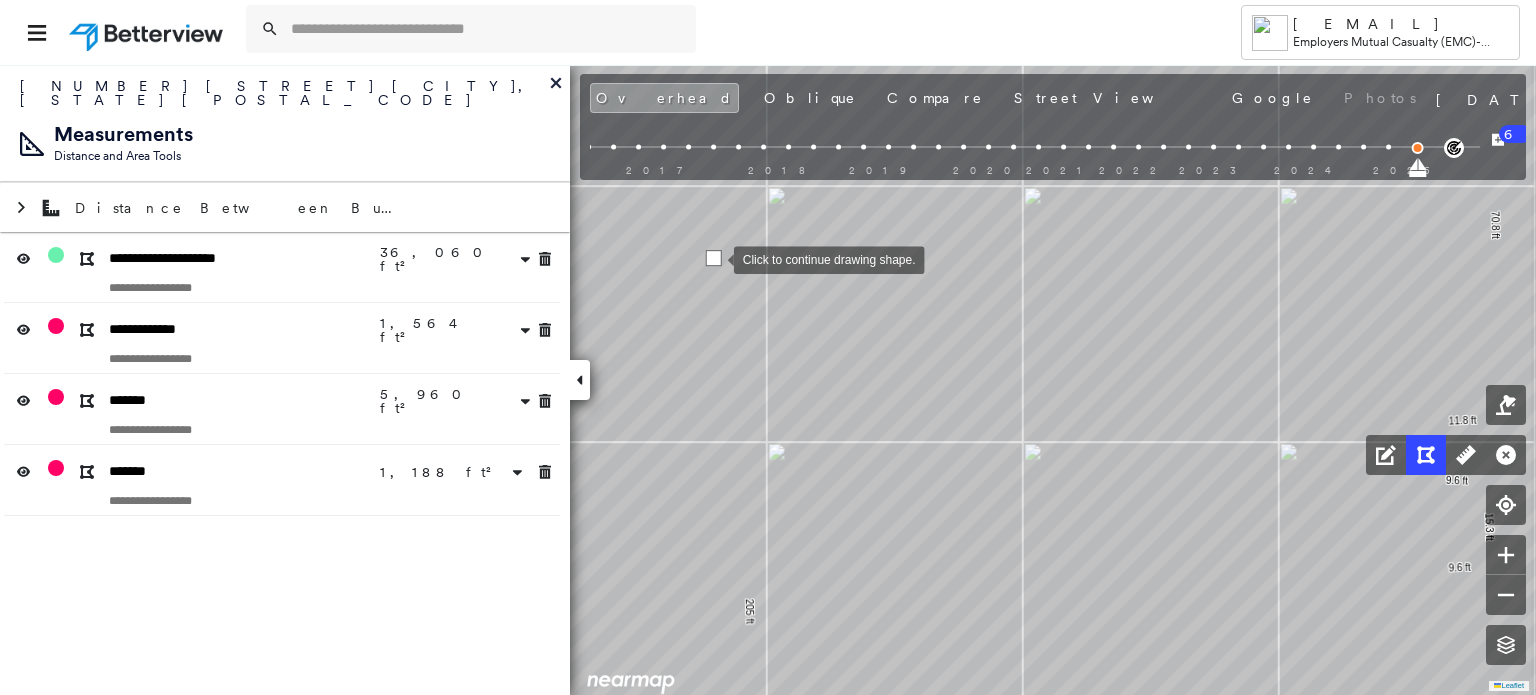 click on "81.5 ft 119 ft 78.8 ft 205 ft 136 ft 70.8 ft 11.8 ft 10.2 ft 9.6 ft 15.3 ft 9.6 ft 107 ft 36.9 ft 119 ft 0.8 ac 44.1 ft 35.4 ft 44.1 ft 35.4 ft 1564 ft² 50.7 ft 119 ft 49.6 ft 118 ft 0.1 ac 30.8 ft 39.1 ft 30.7 ft 38.0 ft 1188 ft² Click to continue drawing shape." at bounding box center (-3637, 1611) 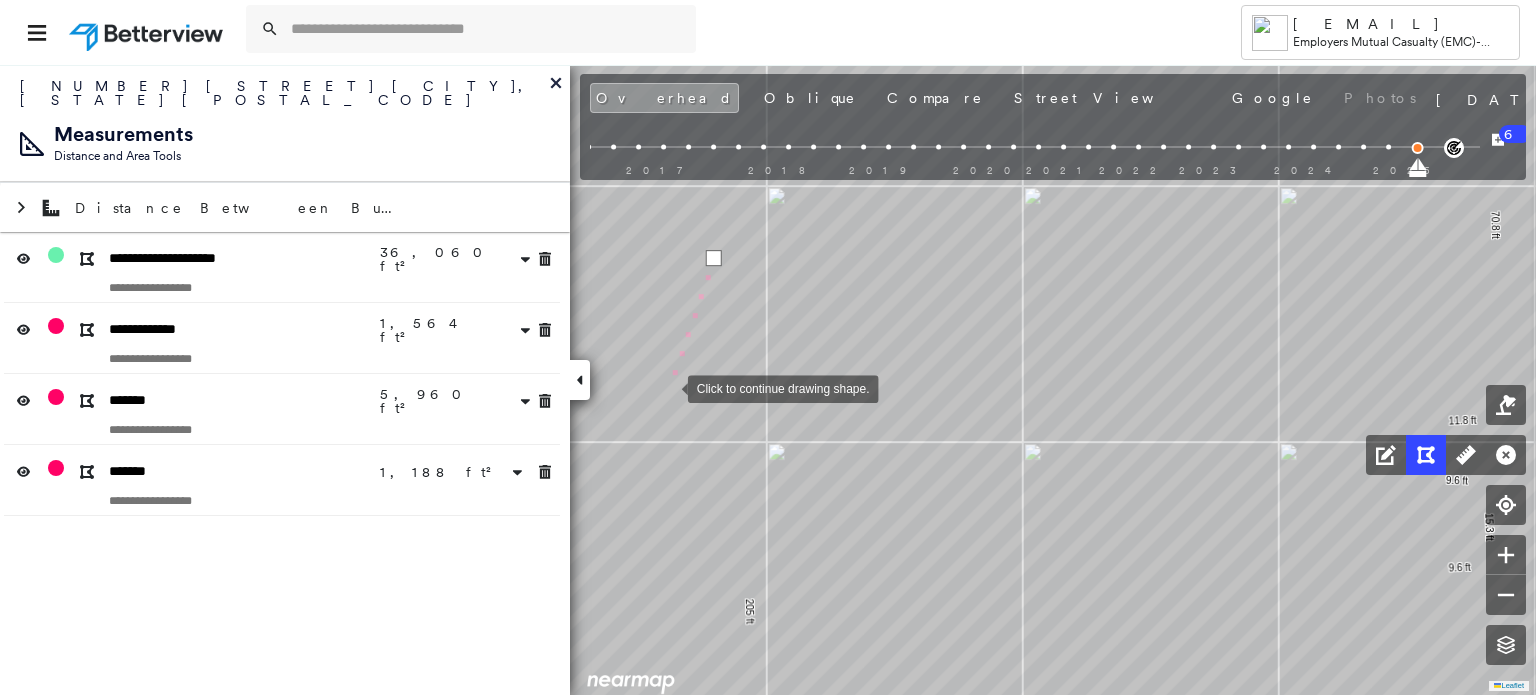 click at bounding box center [668, 387] 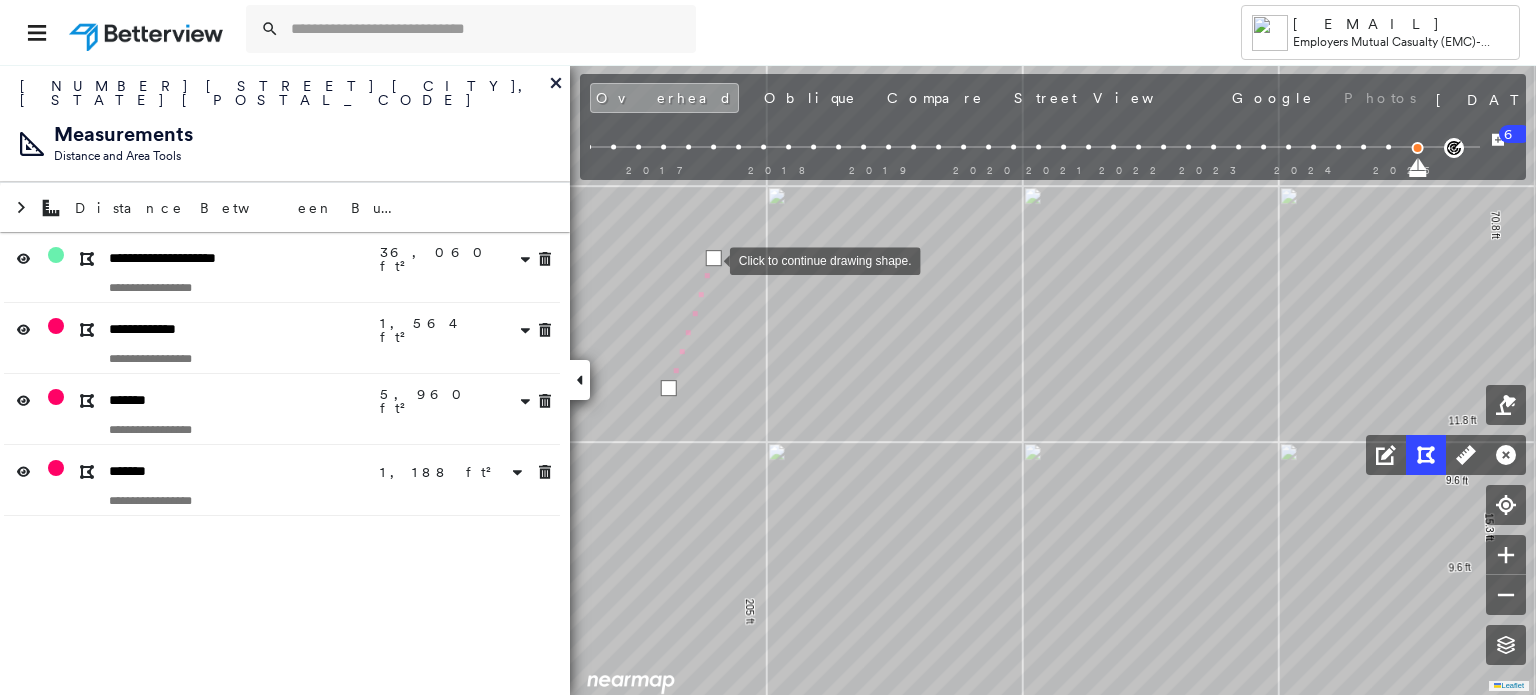 click at bounding box center (714, 258) 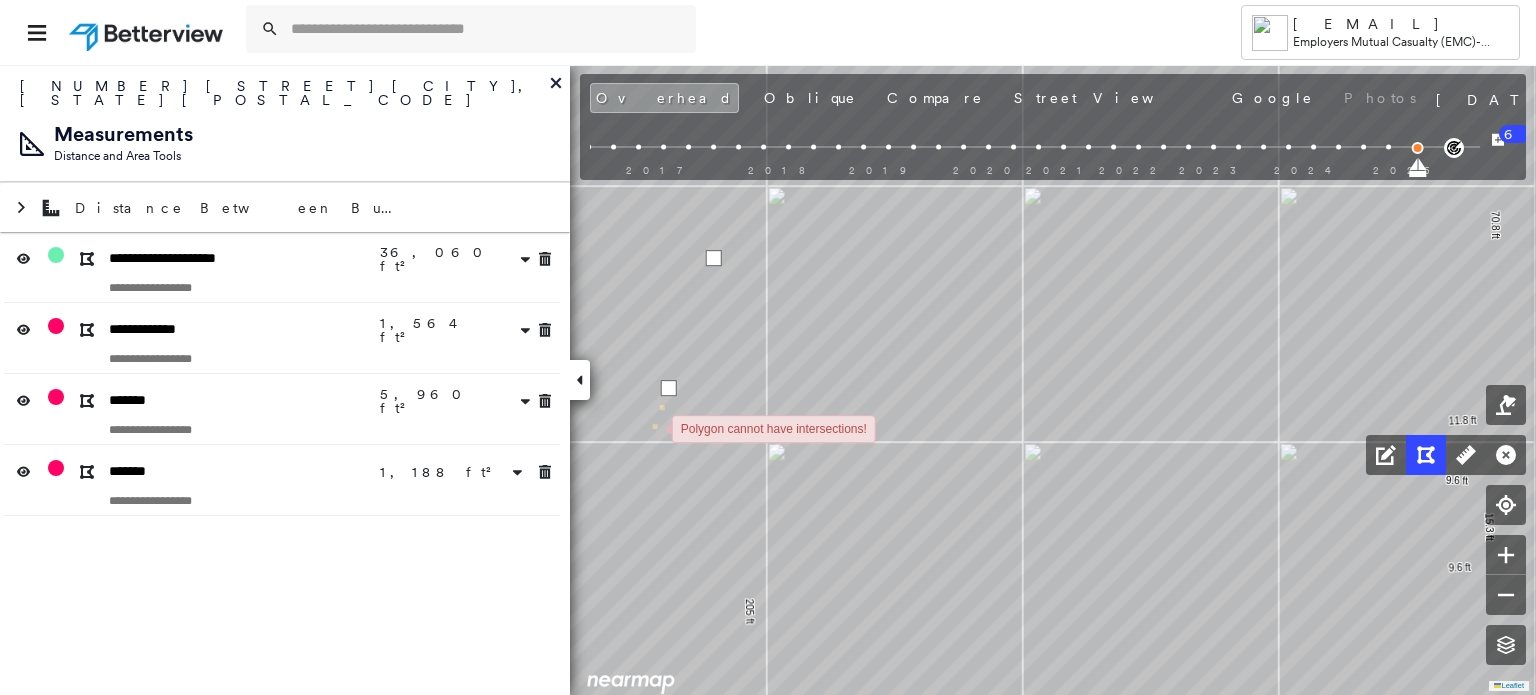 click at bounding box center (652, 427) 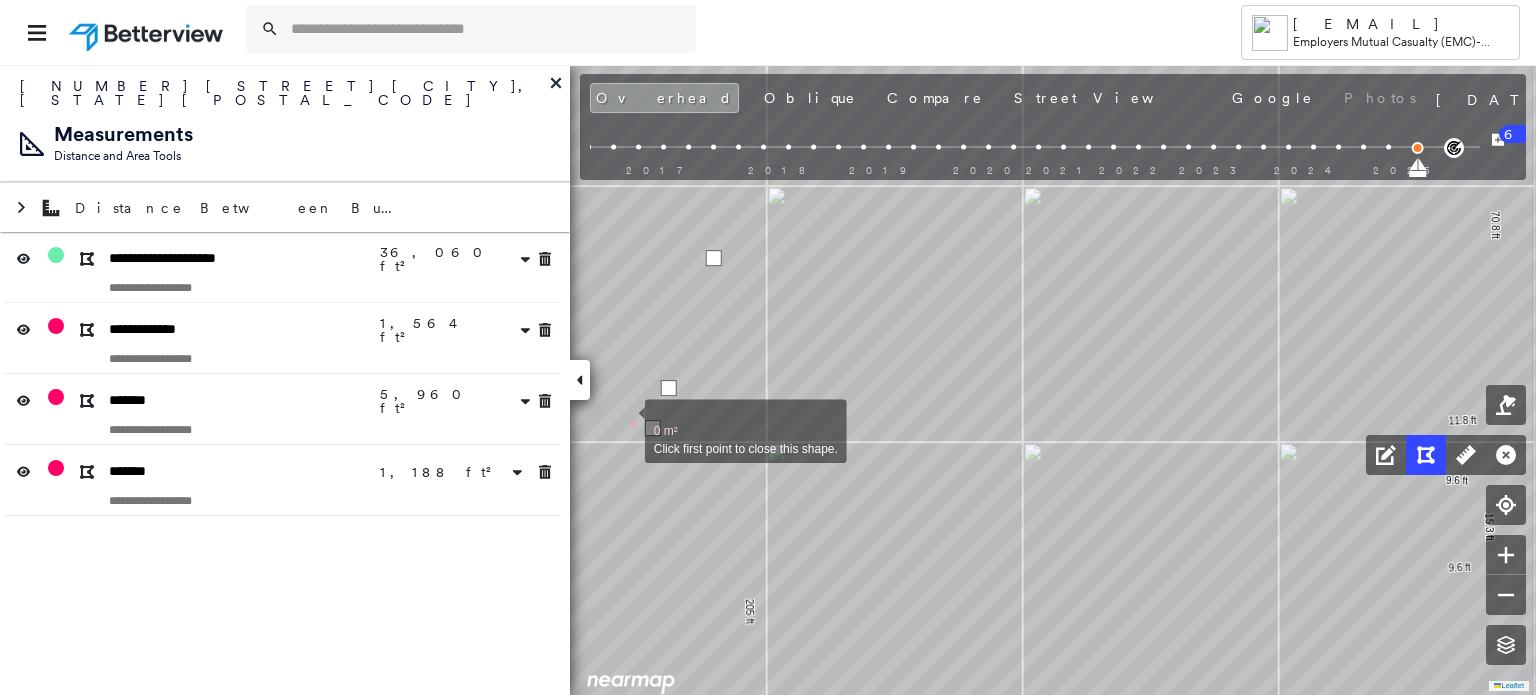 click at bounding box center (625, 420) 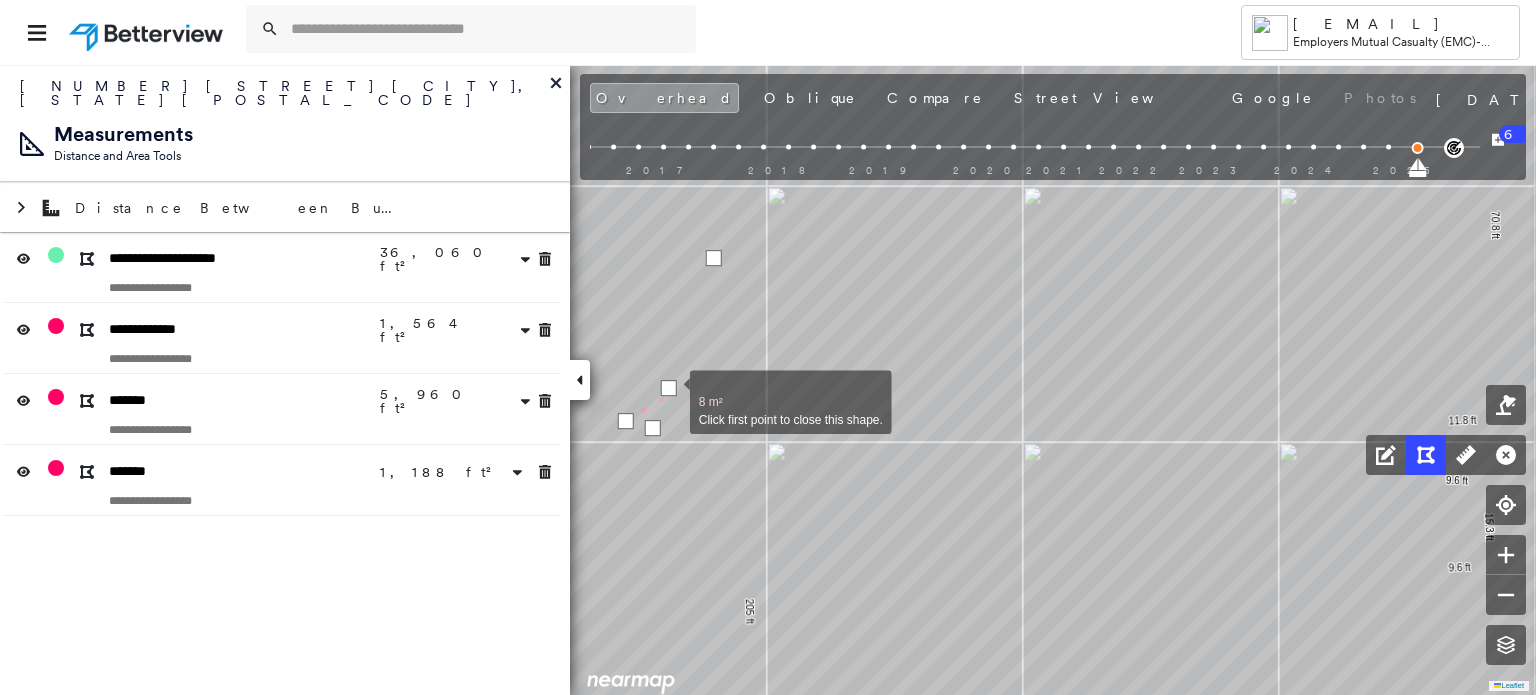 click at bounding box center (669, 388) 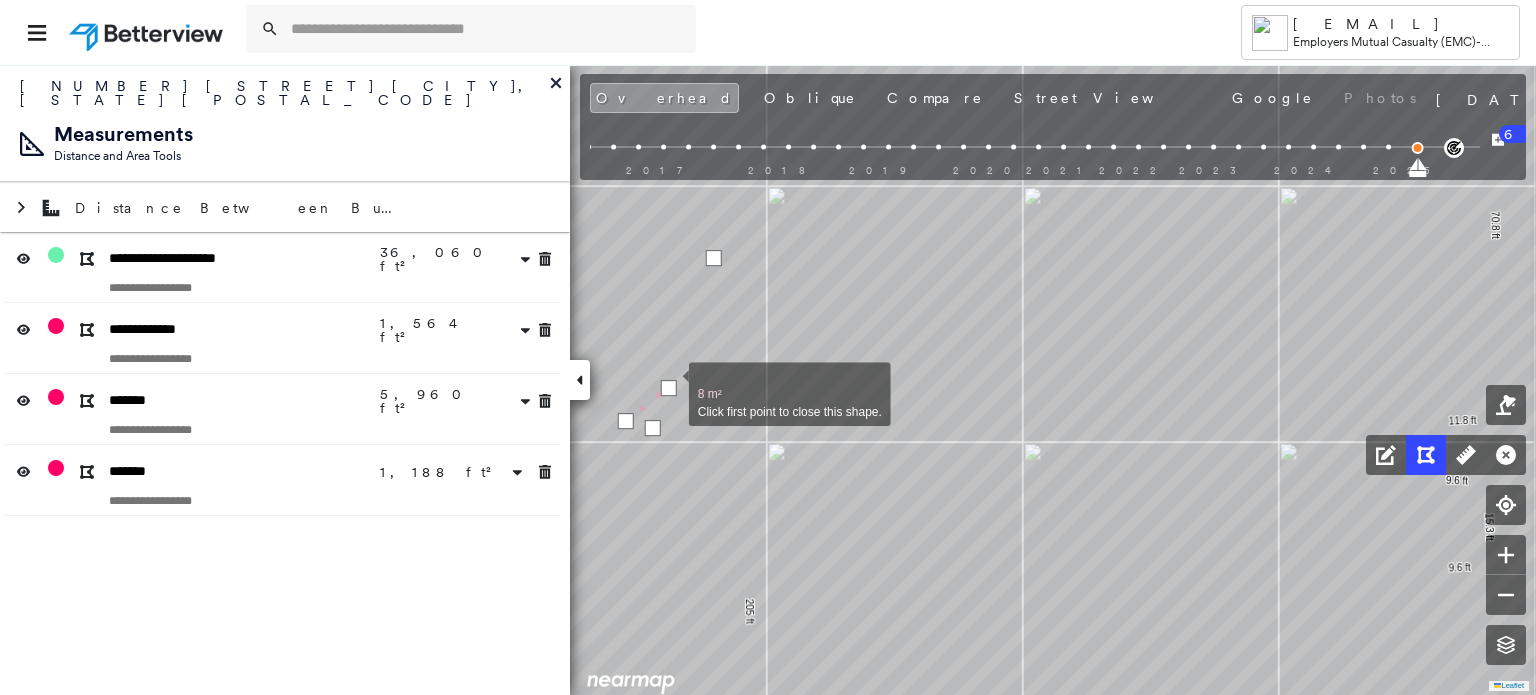 click at bounding box center (669, 388) 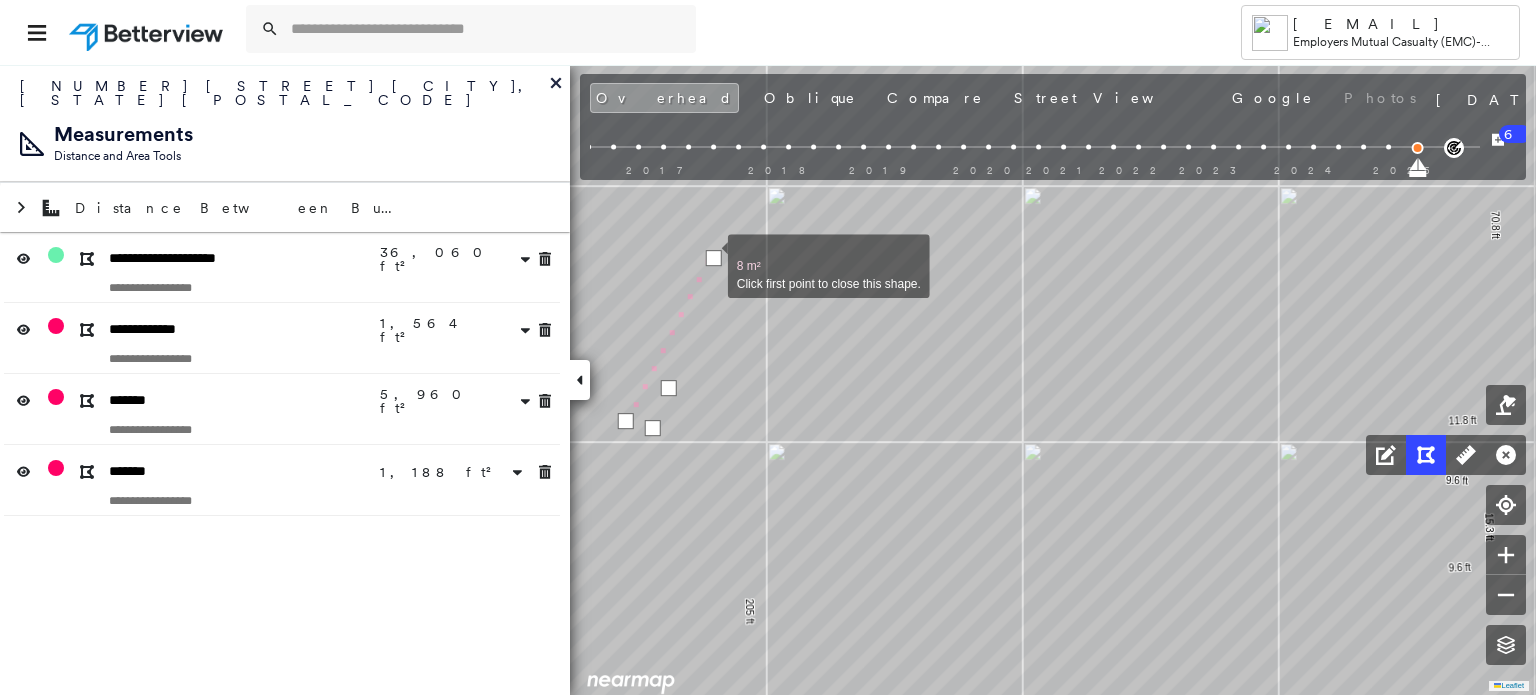 click at bounding box center (714, 258) 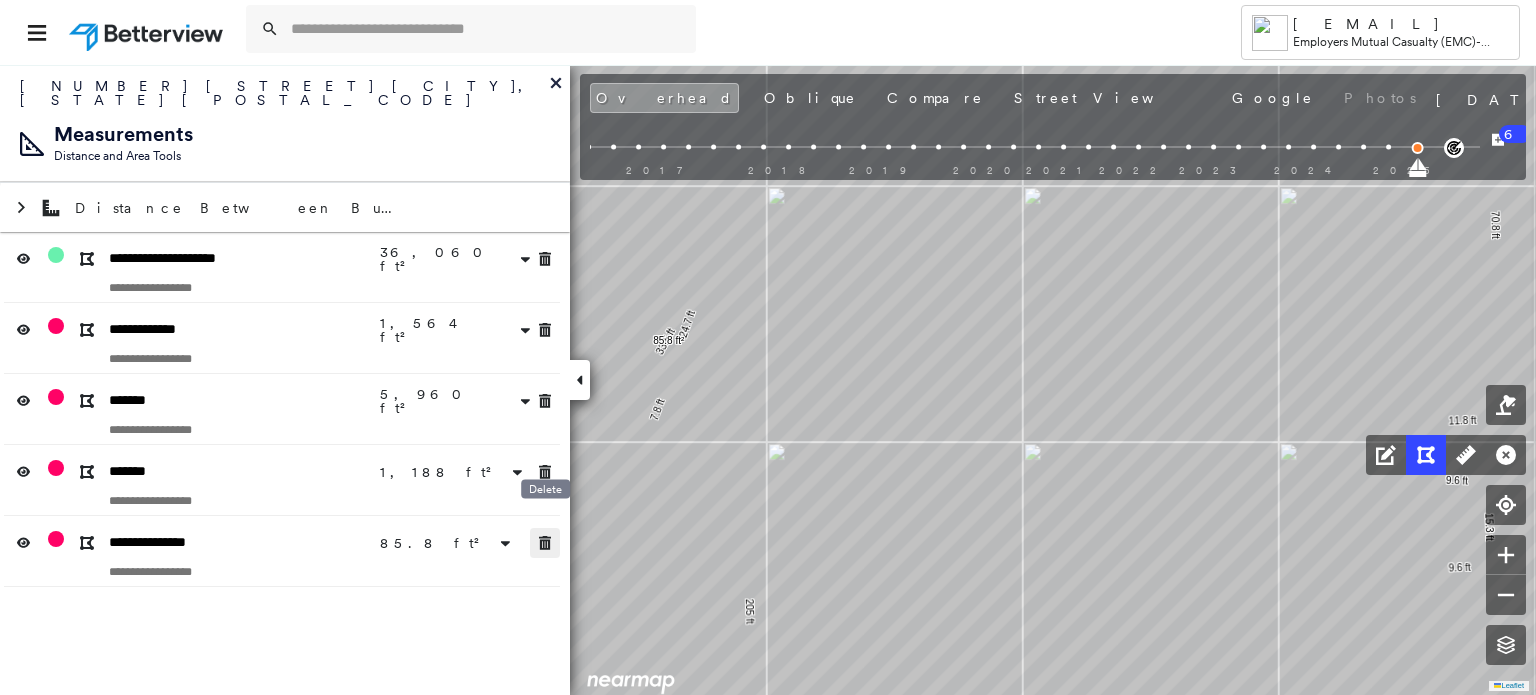 click 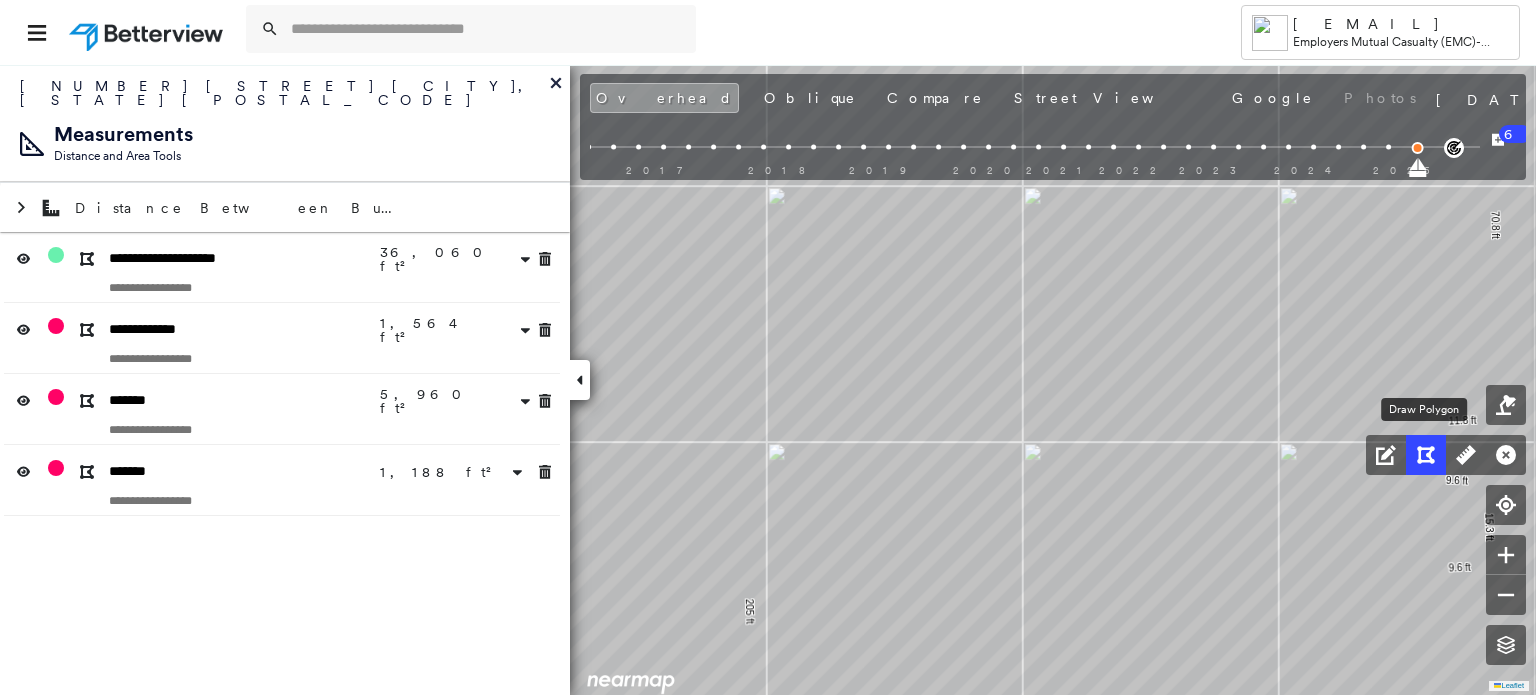 click at bounding box center (1426, 455) 